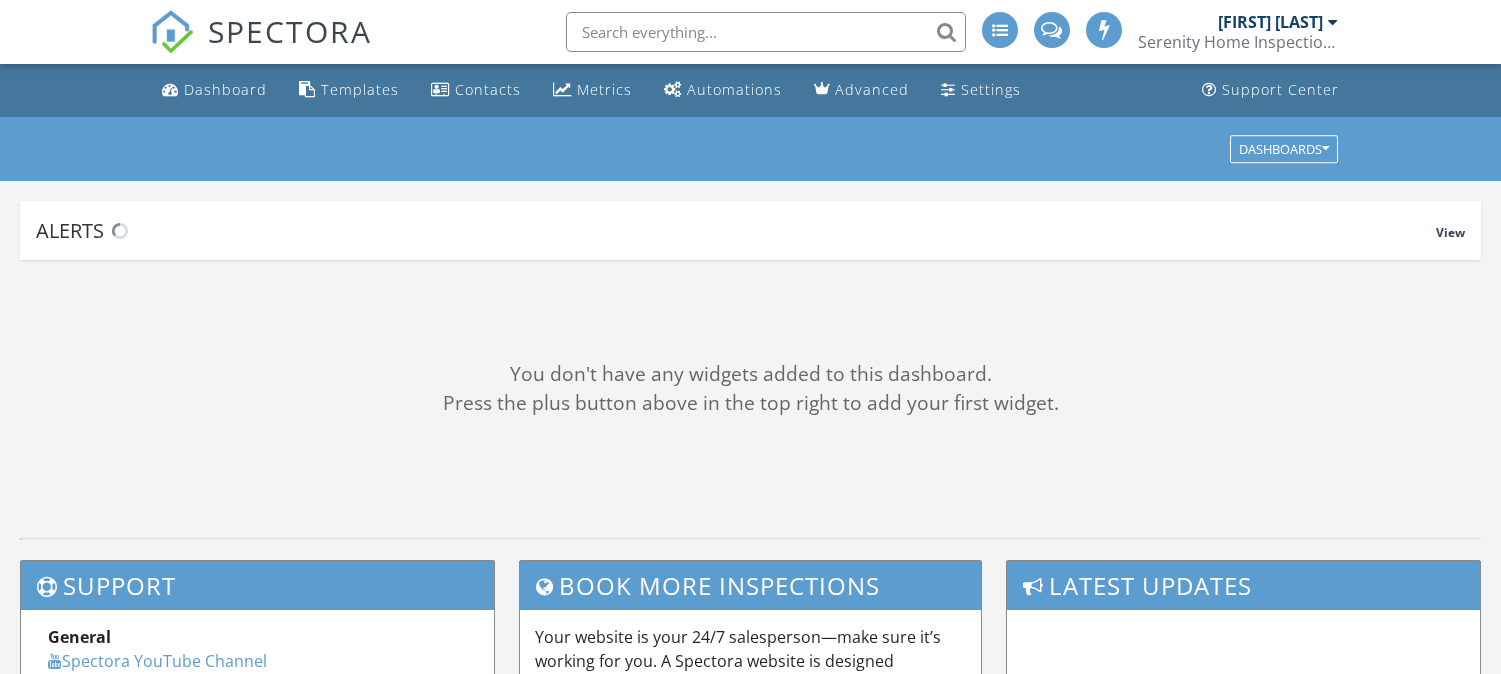 scroll, scrollTop: 0, scrollLeft: 0, axis: both 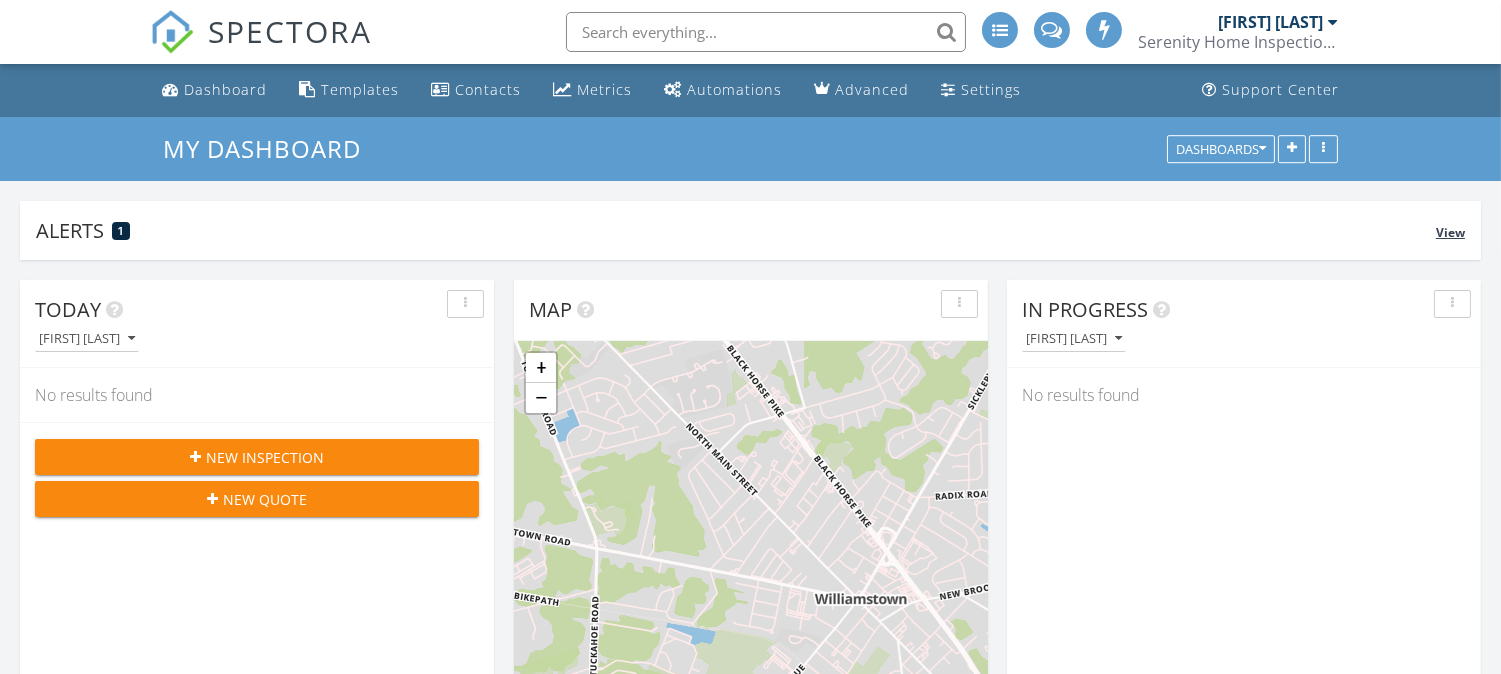 click on "Alerts
1" at bounding box center (736, 230) 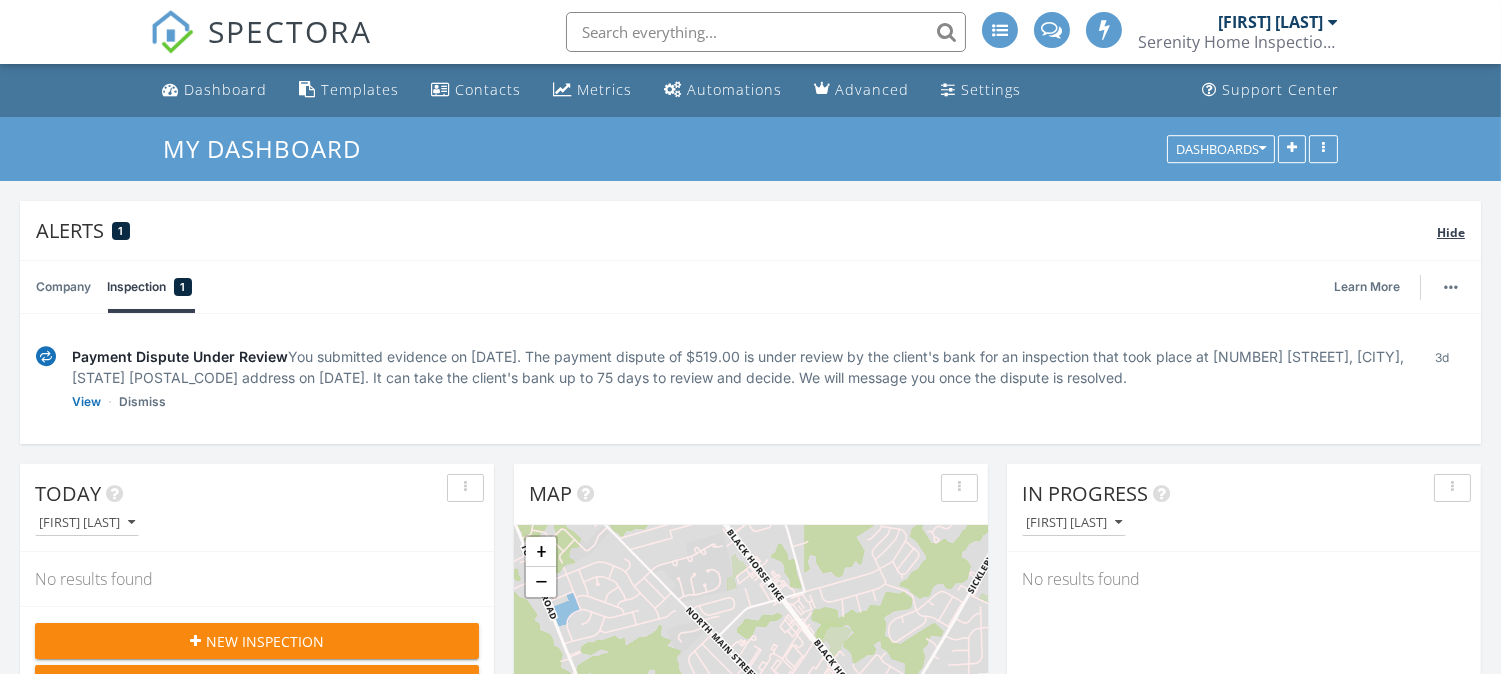 click on "Alerts
1" at bounding box center (736, 230) 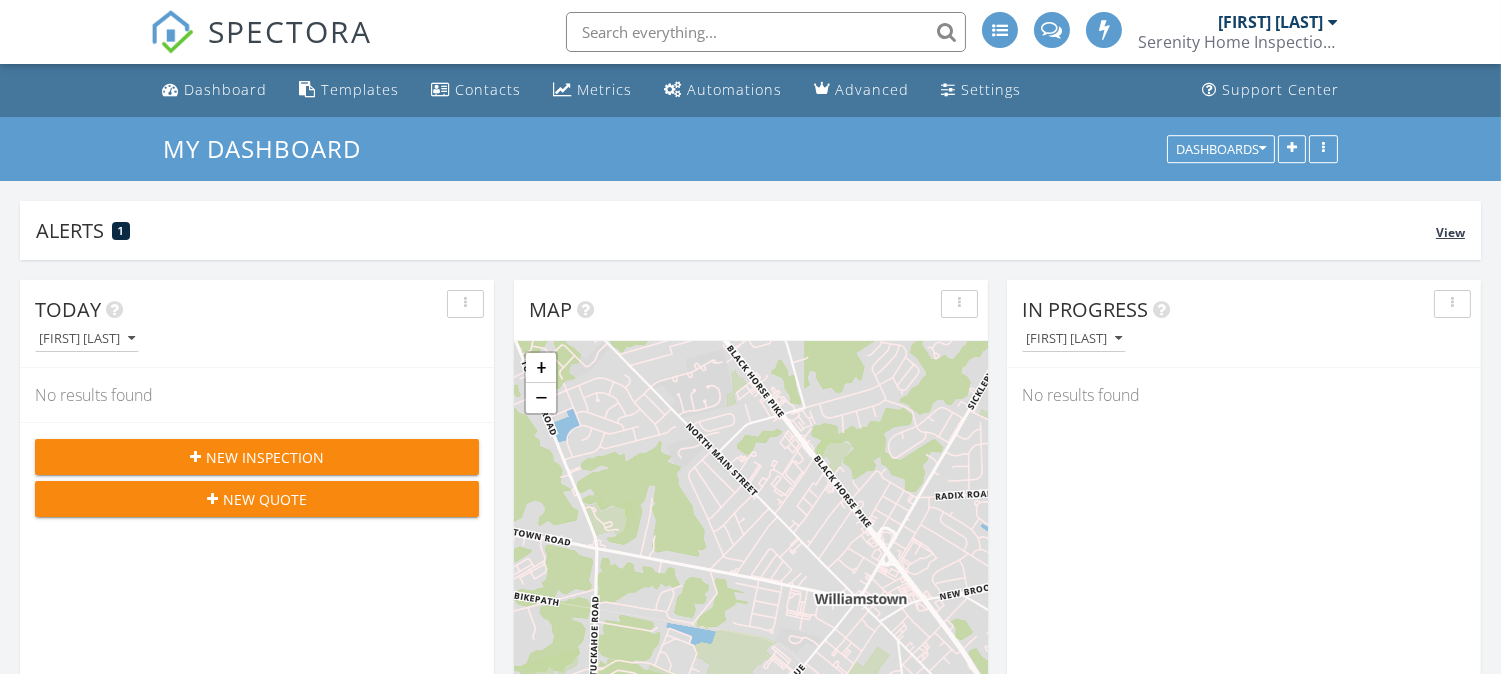 scroll, scrollTop: 11, scrollLeft: 10, axis: both 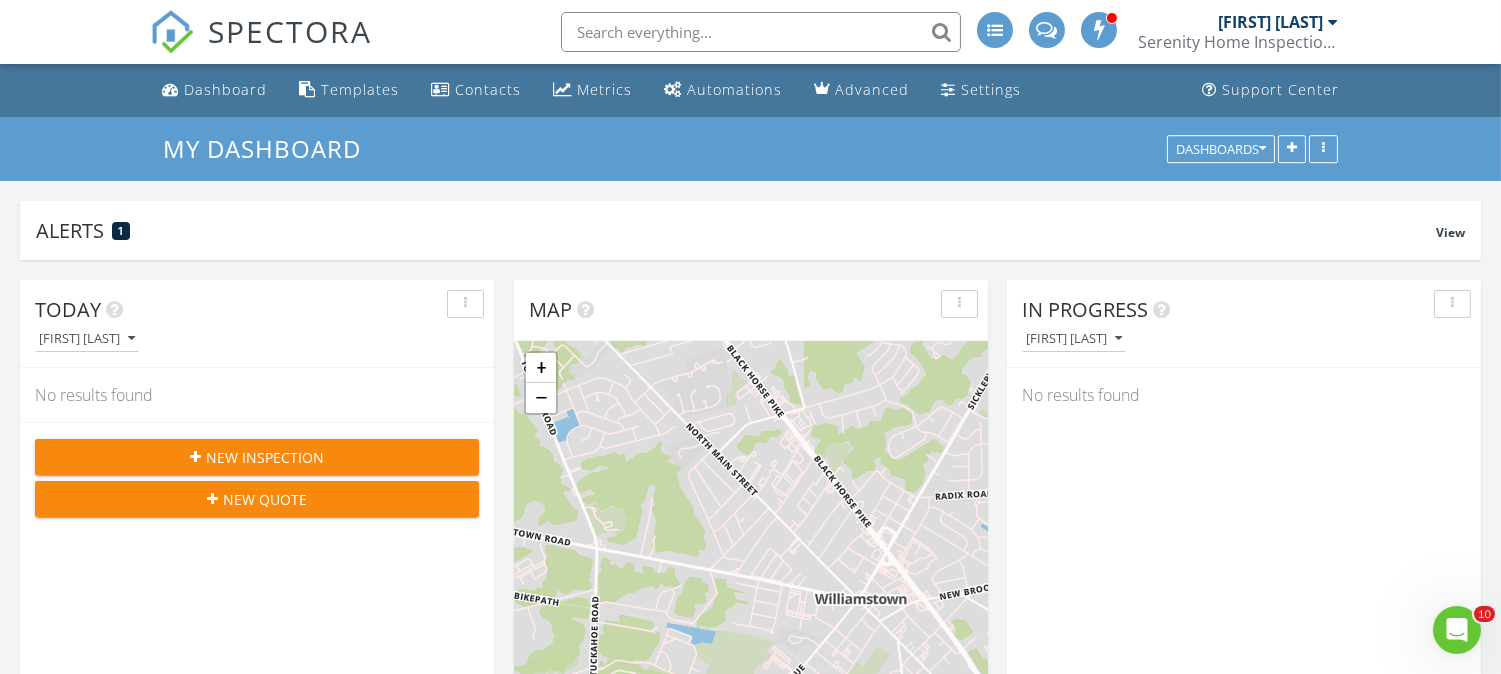 click on "New Inspection" at bounding box center [265, 457] 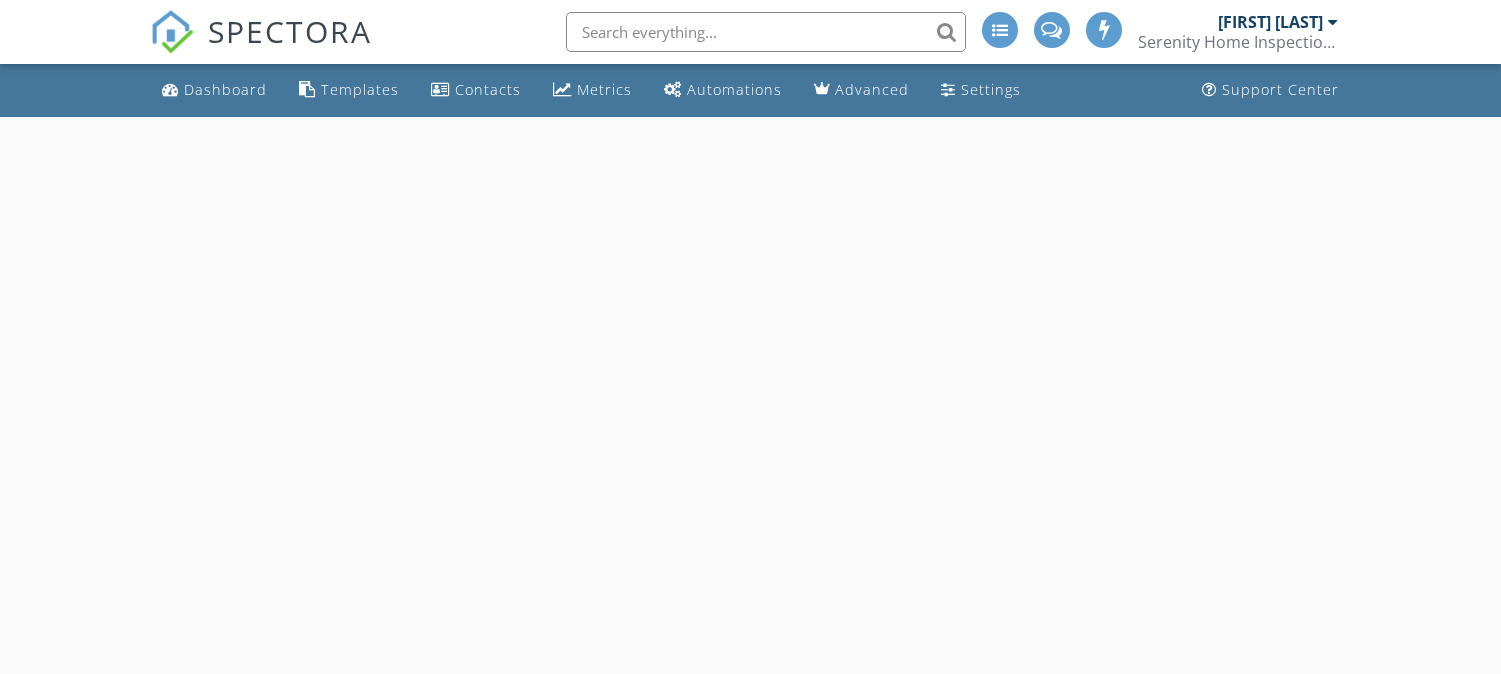 scroll, scrollTop: 0, scrollLeft: 0, axis: both 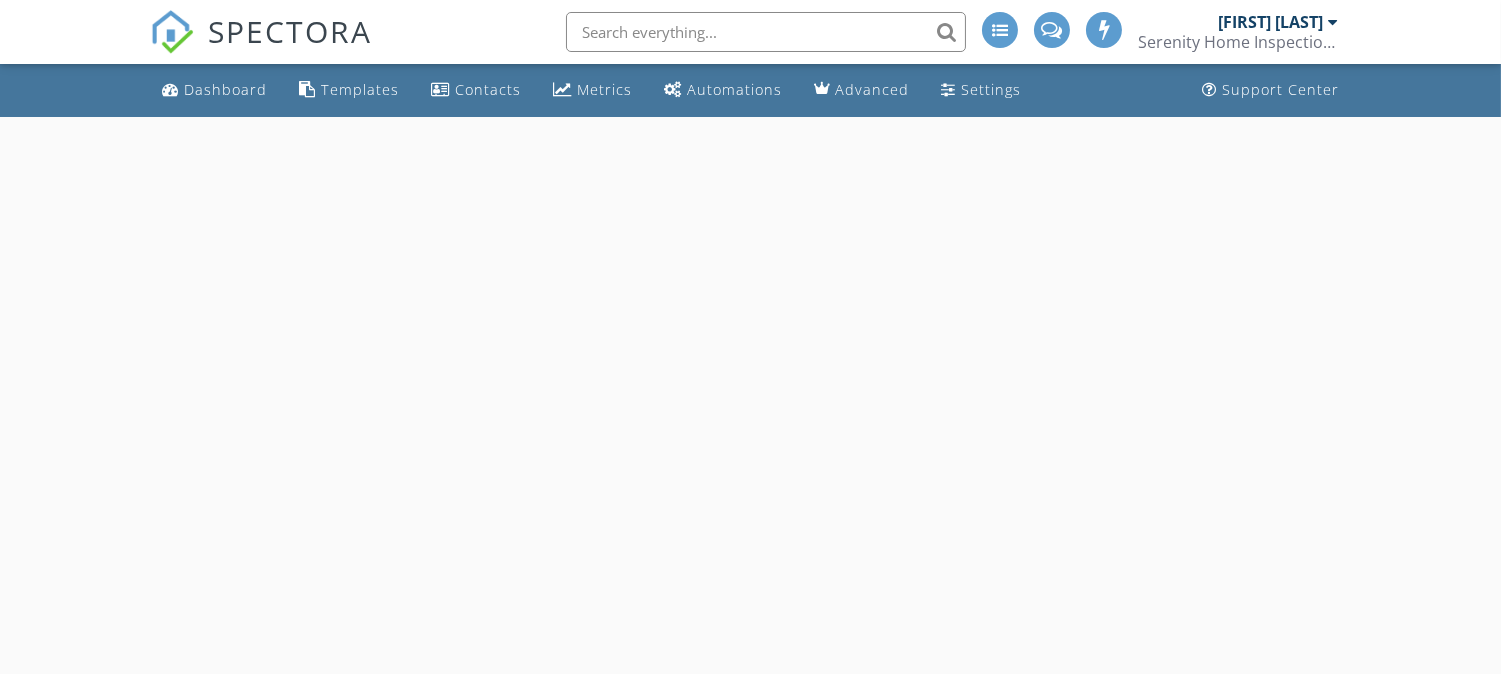 select on "7" 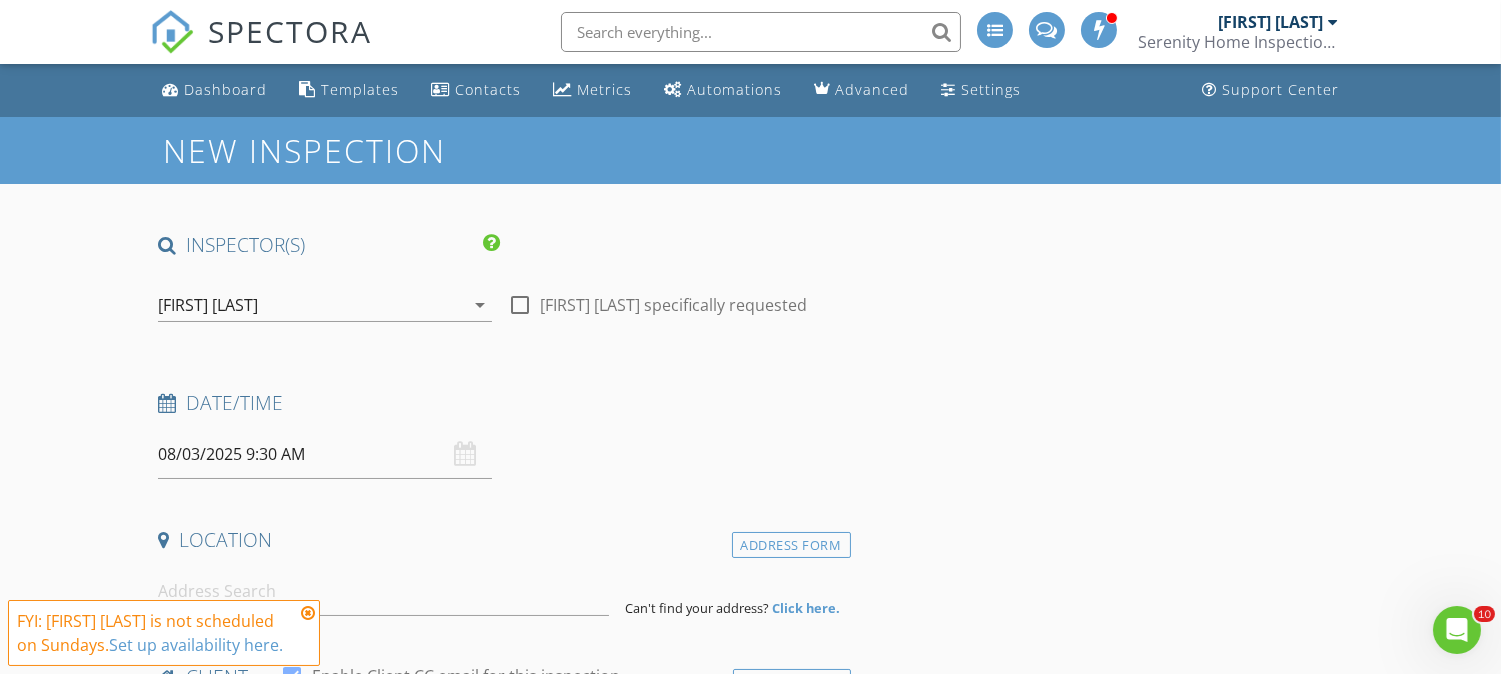scroll, scrollTop: 0, scrollLeft: 0, axis: both 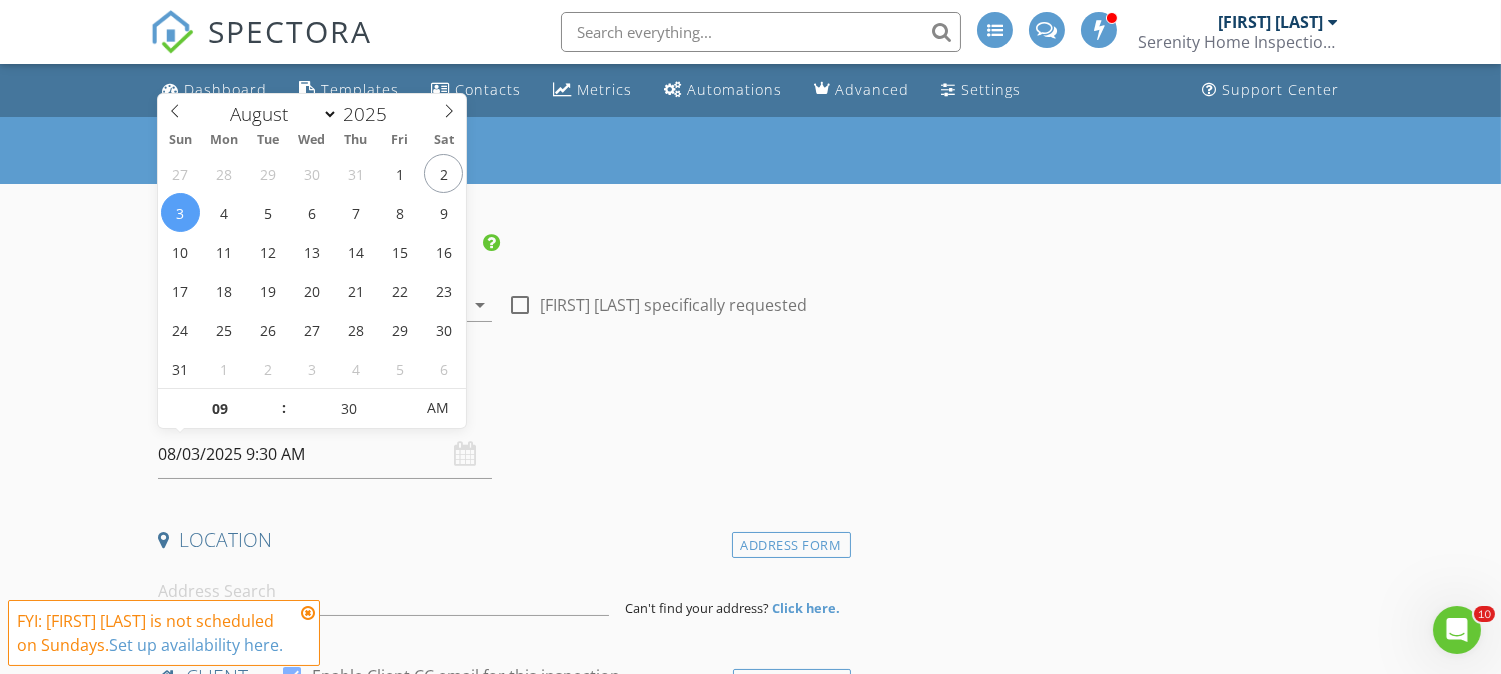 click on "08/03/2025 9:30 AM" at bounding box center (325, 454) 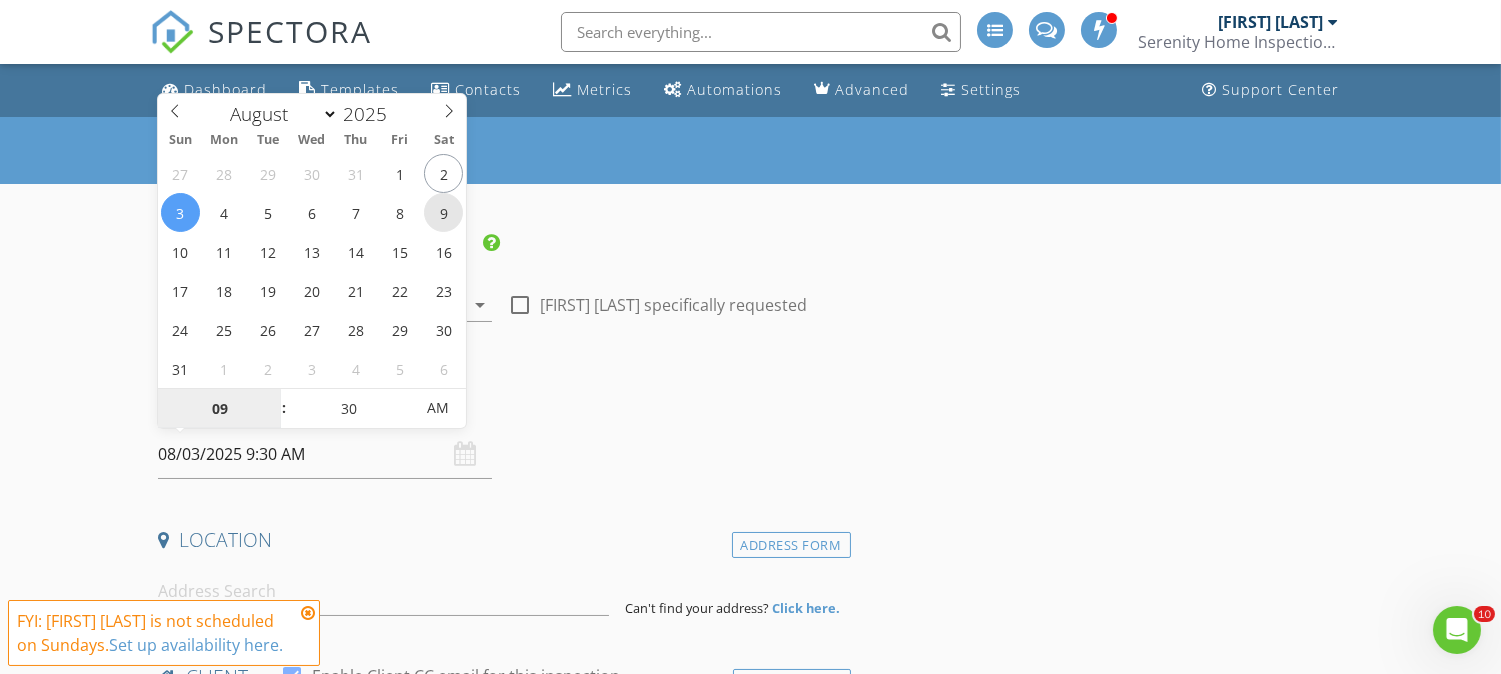 type on "08/09/2025 9:30 AM" 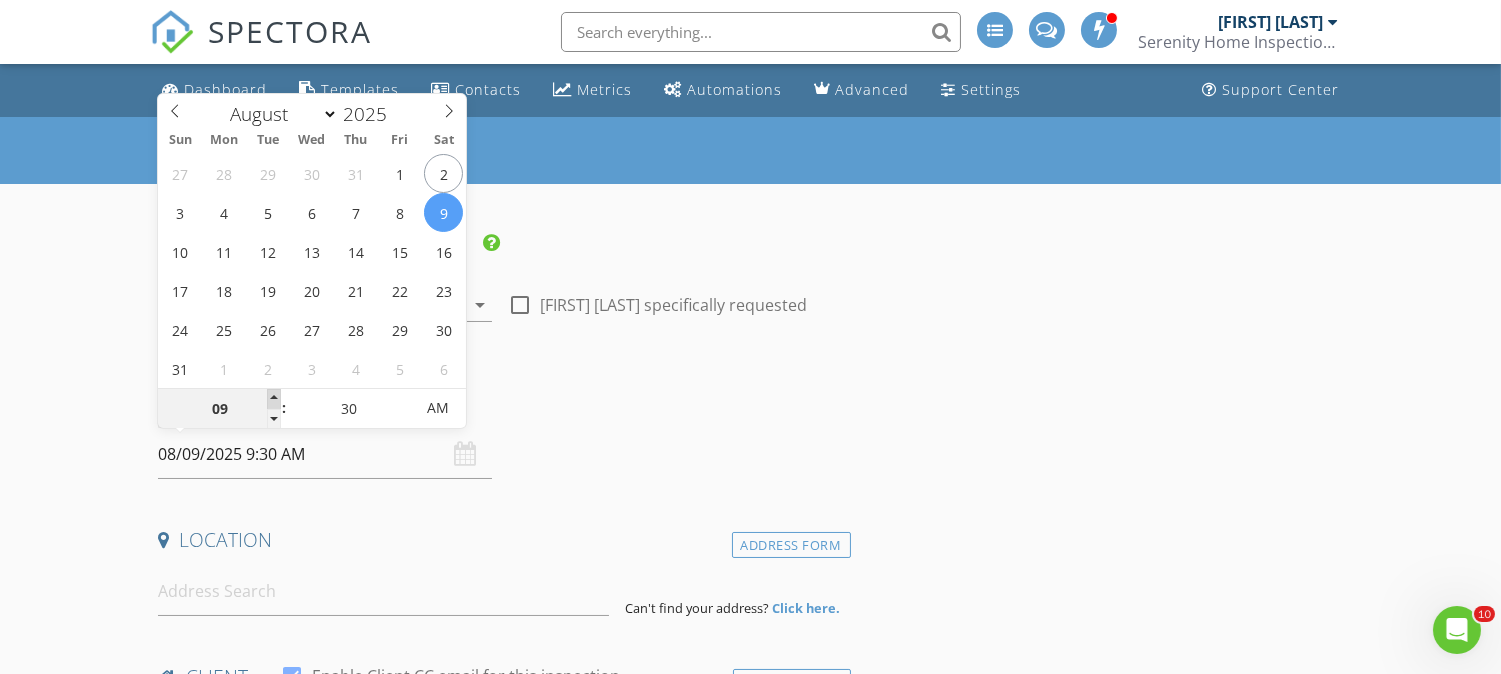 type on "10" 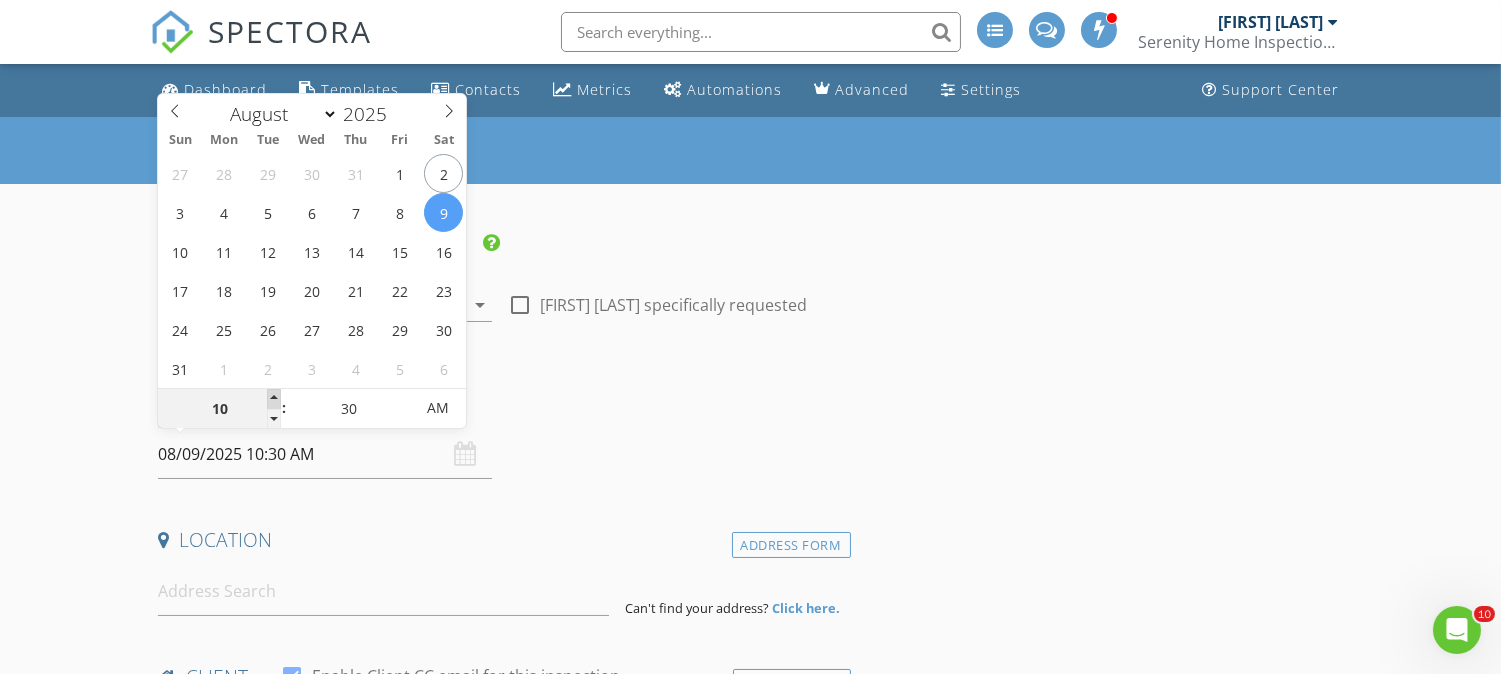 click at bounding box center (274, 399) 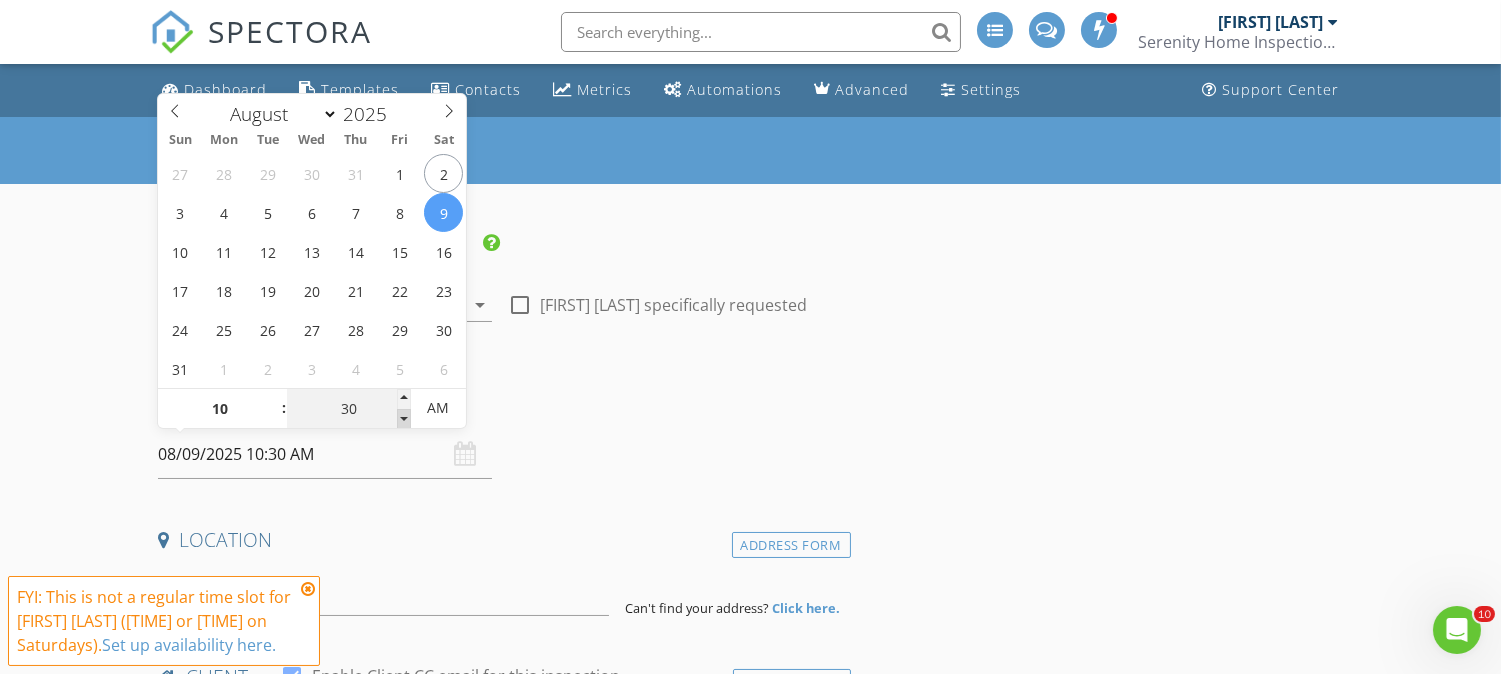 type on "25" 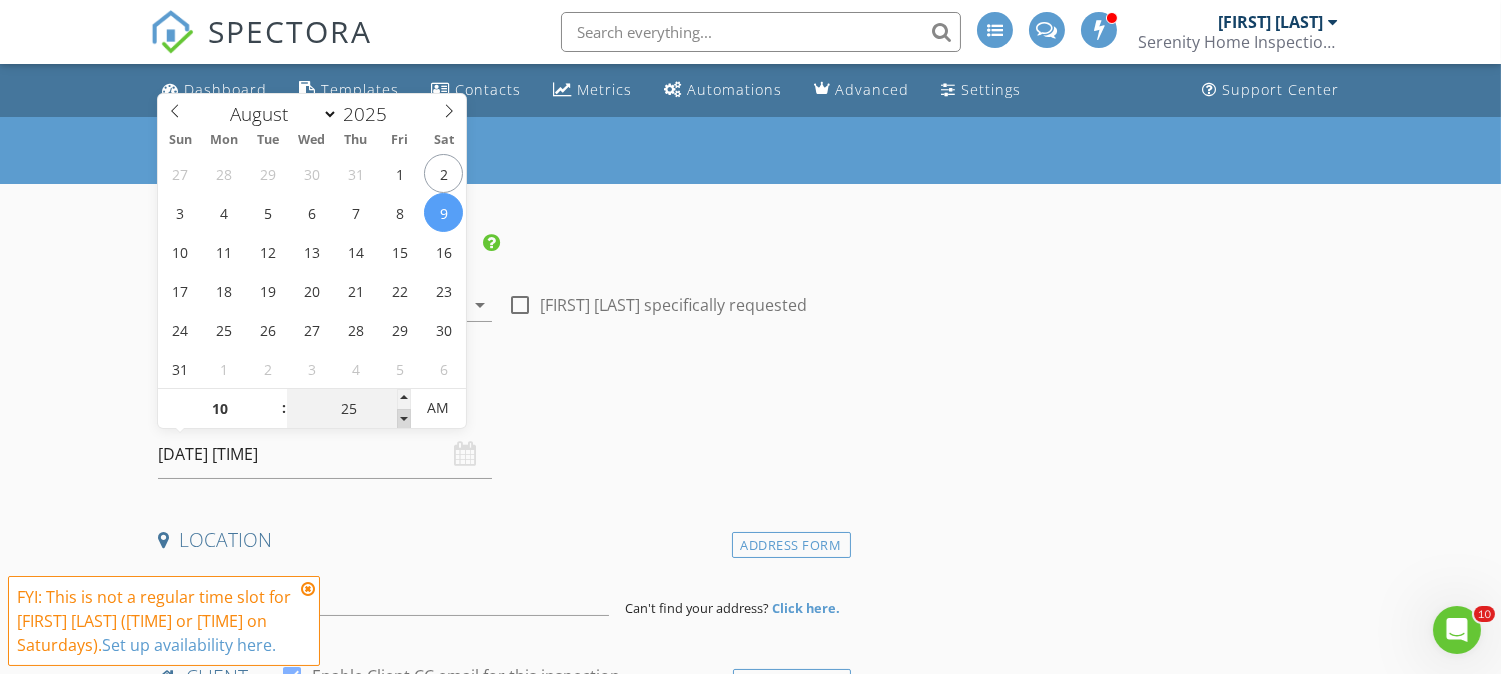 click at bounding box center [404, 419] 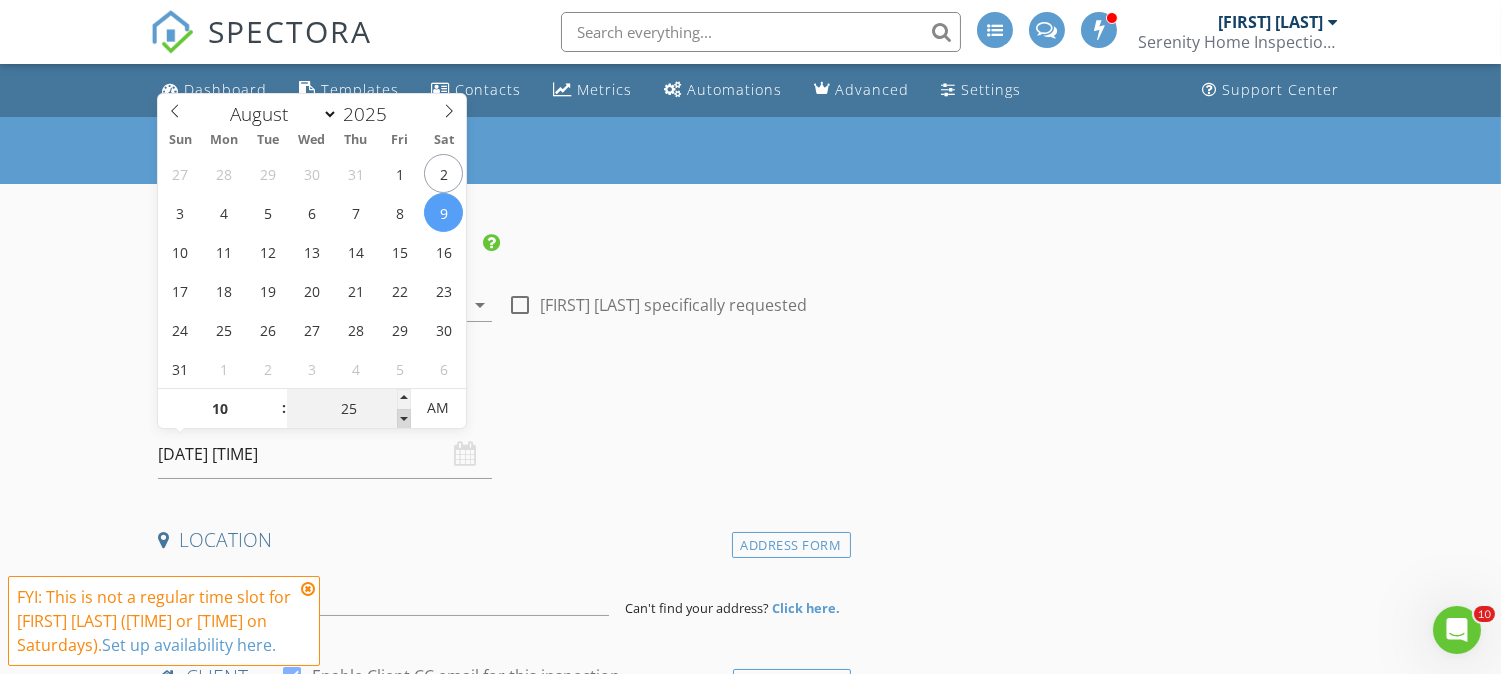 type on "20" 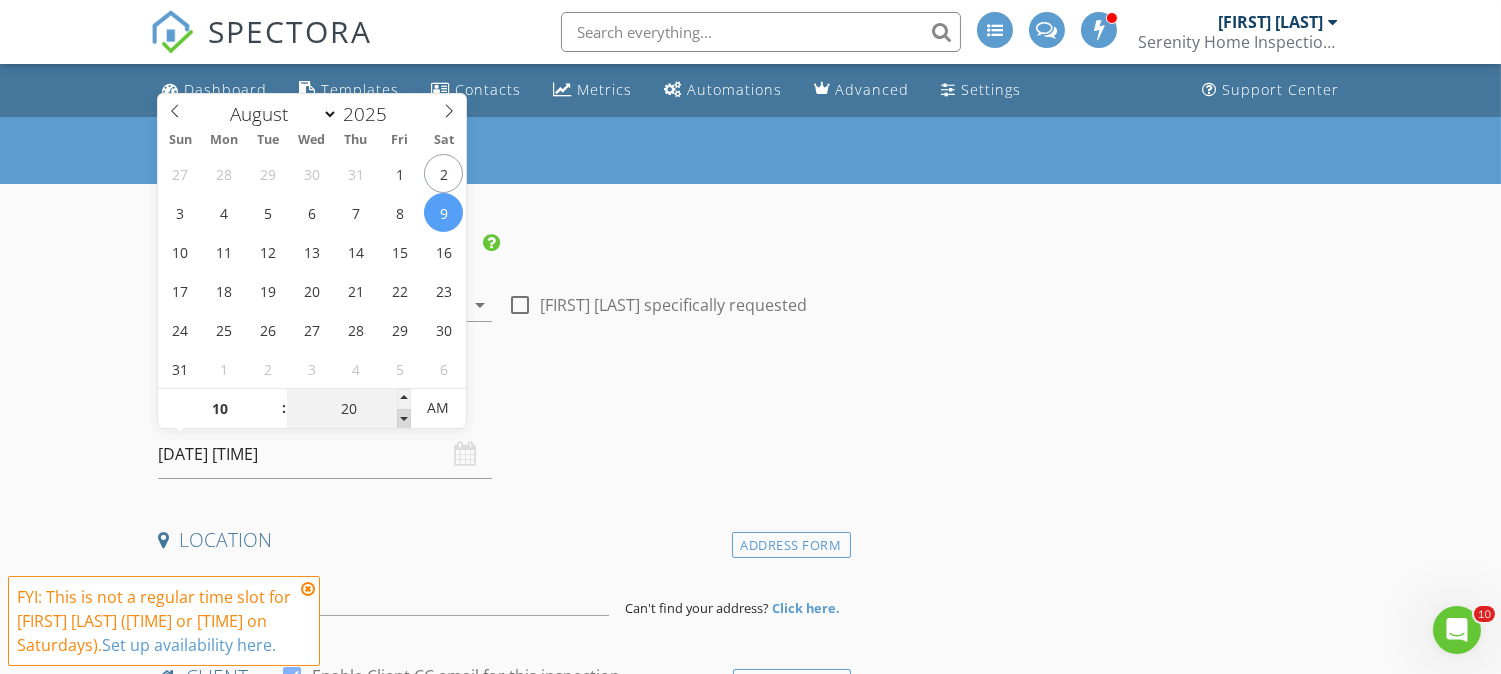 click at bounding box center (404, 419) 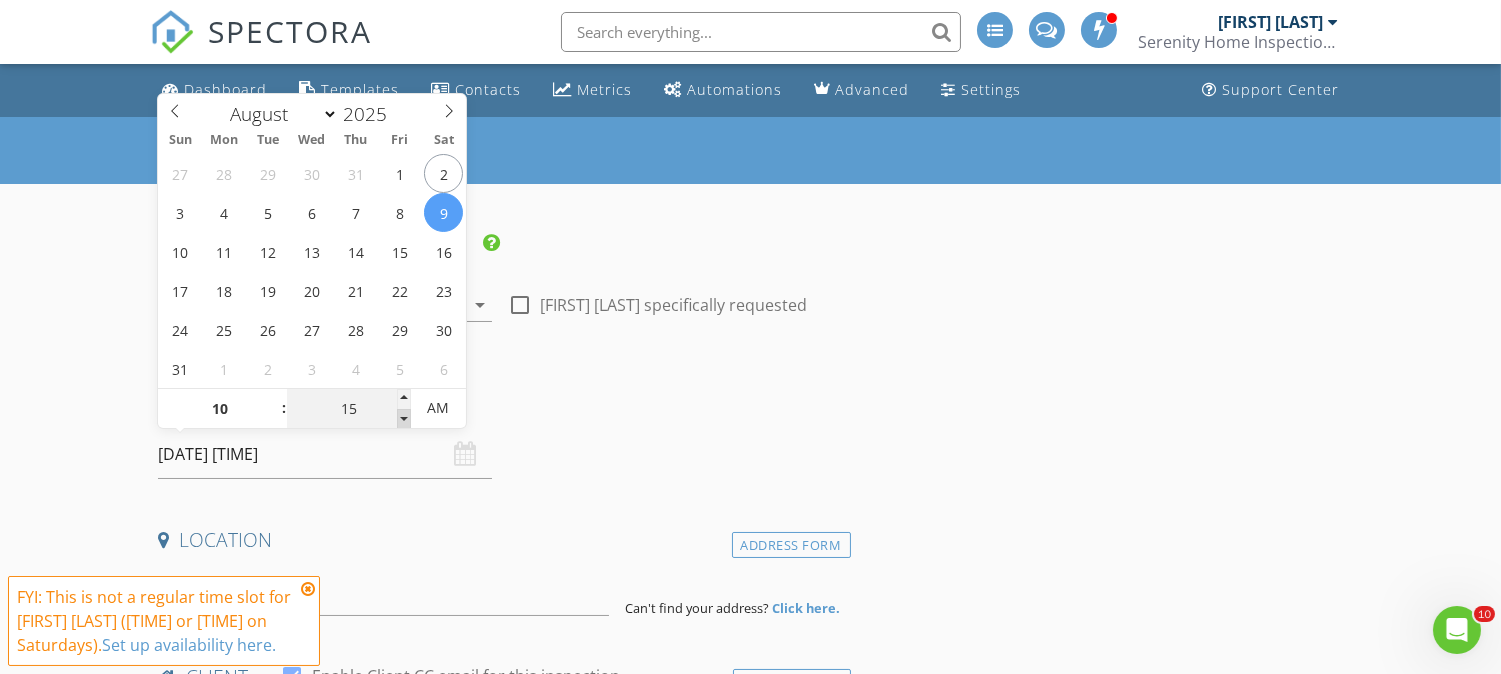 click at bounding box center (404, 419) 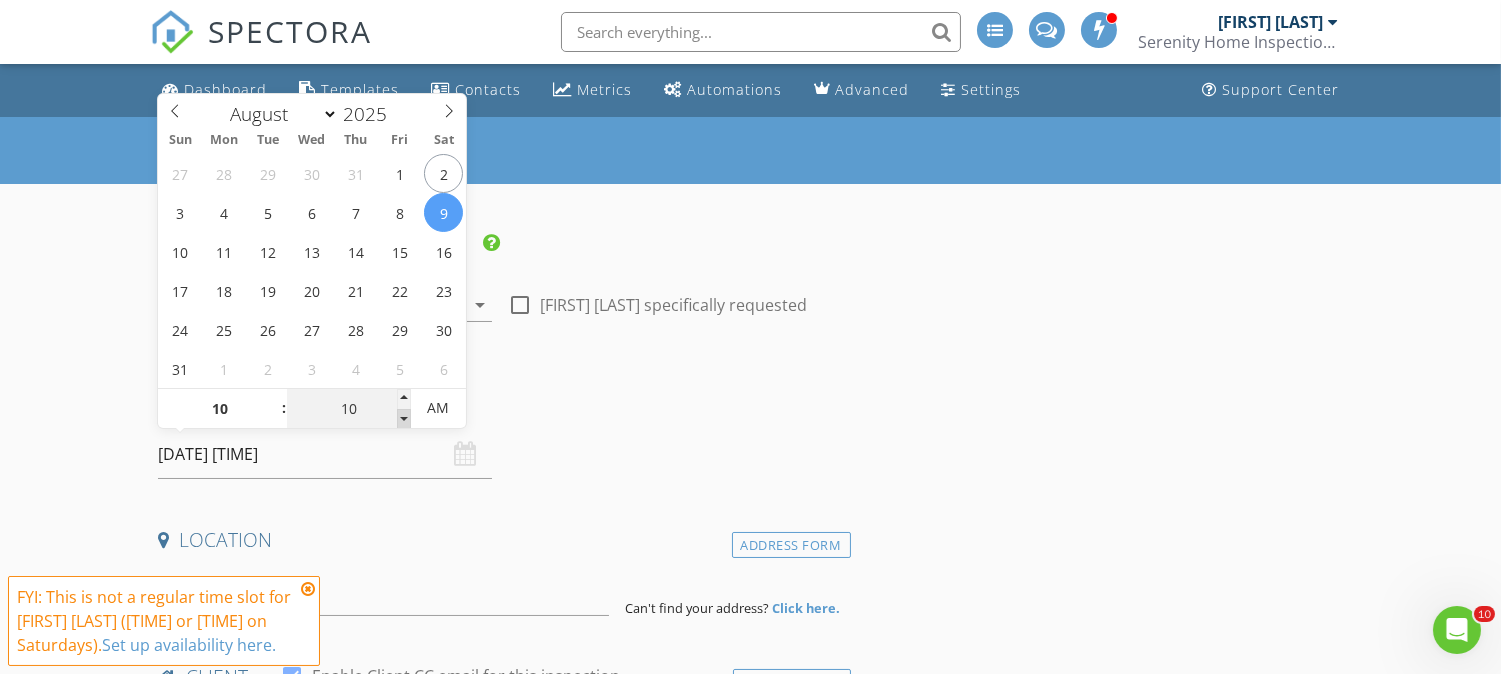 click at bounding box center [404, 419] 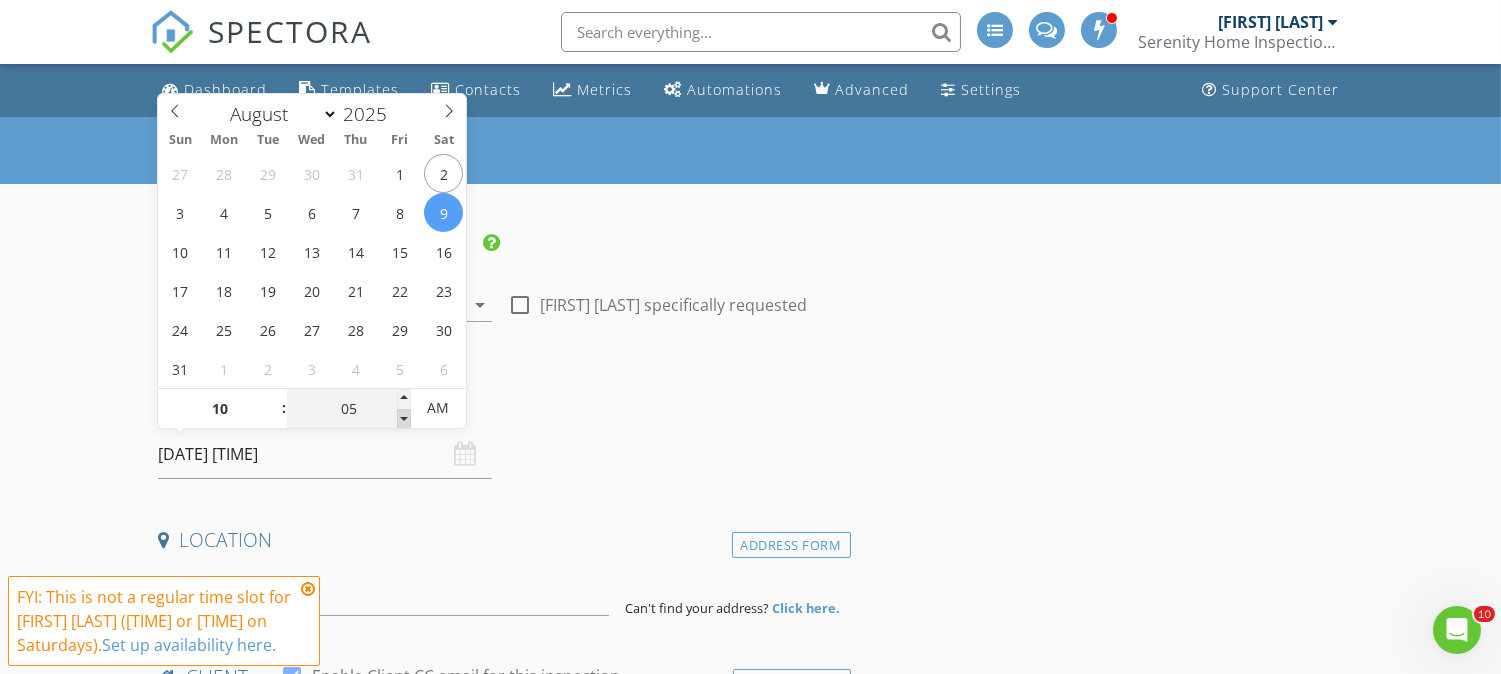 click at bounding box center [404, 419] 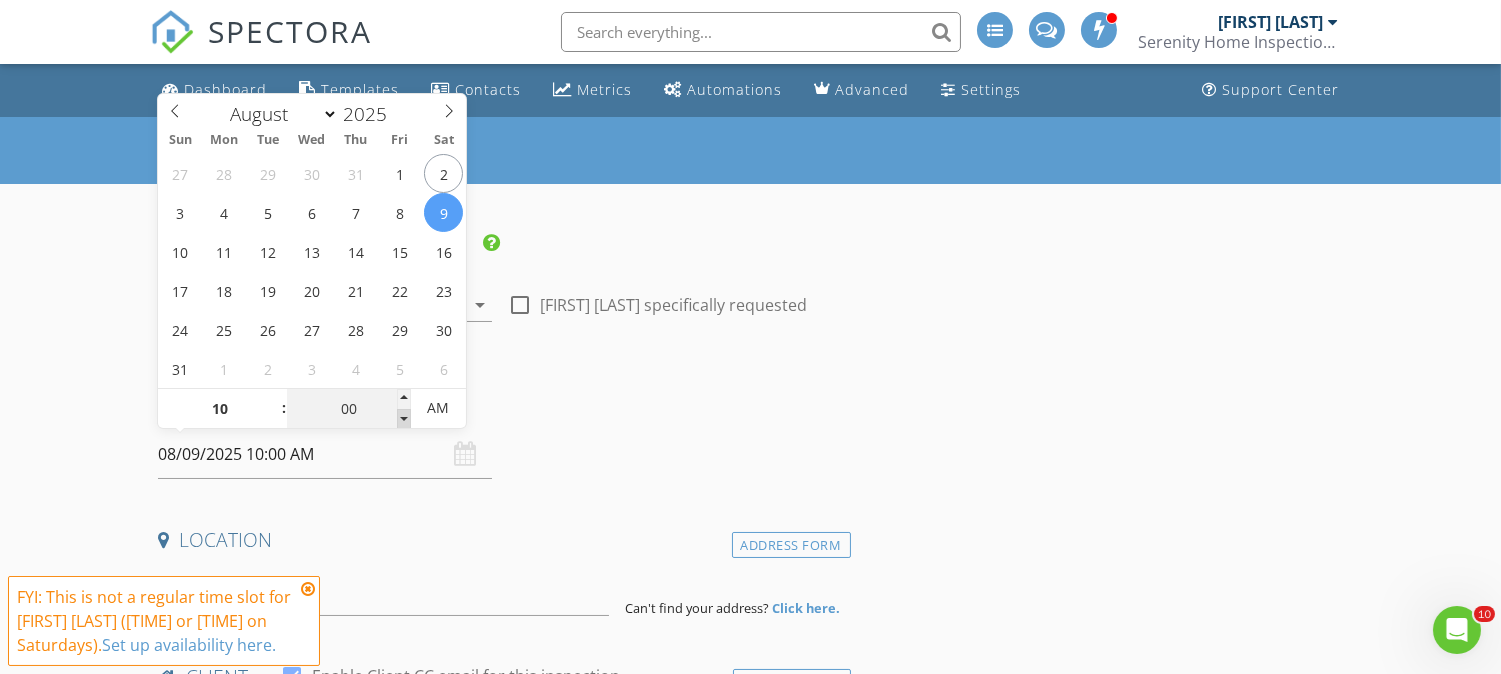 click at bounding box center (404, 419) 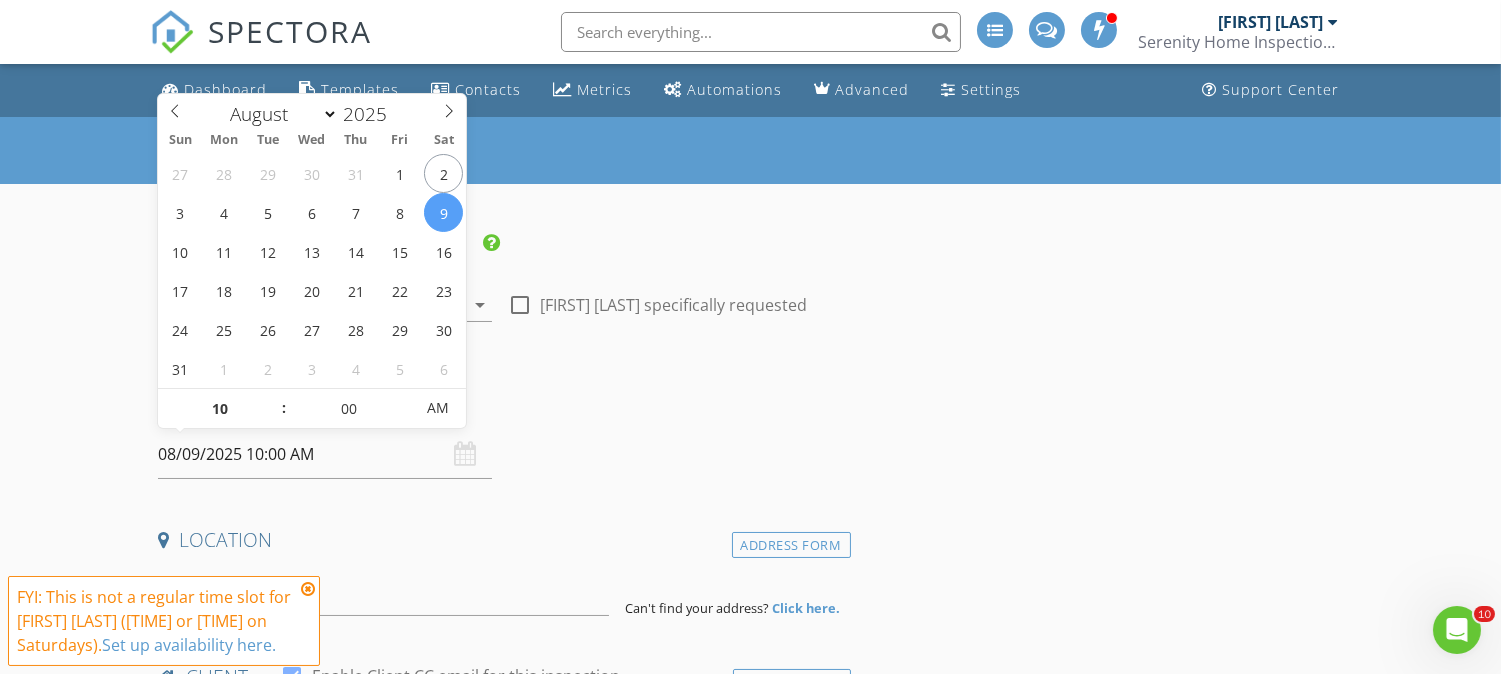click on "Location" at bounding box center [500, 540] 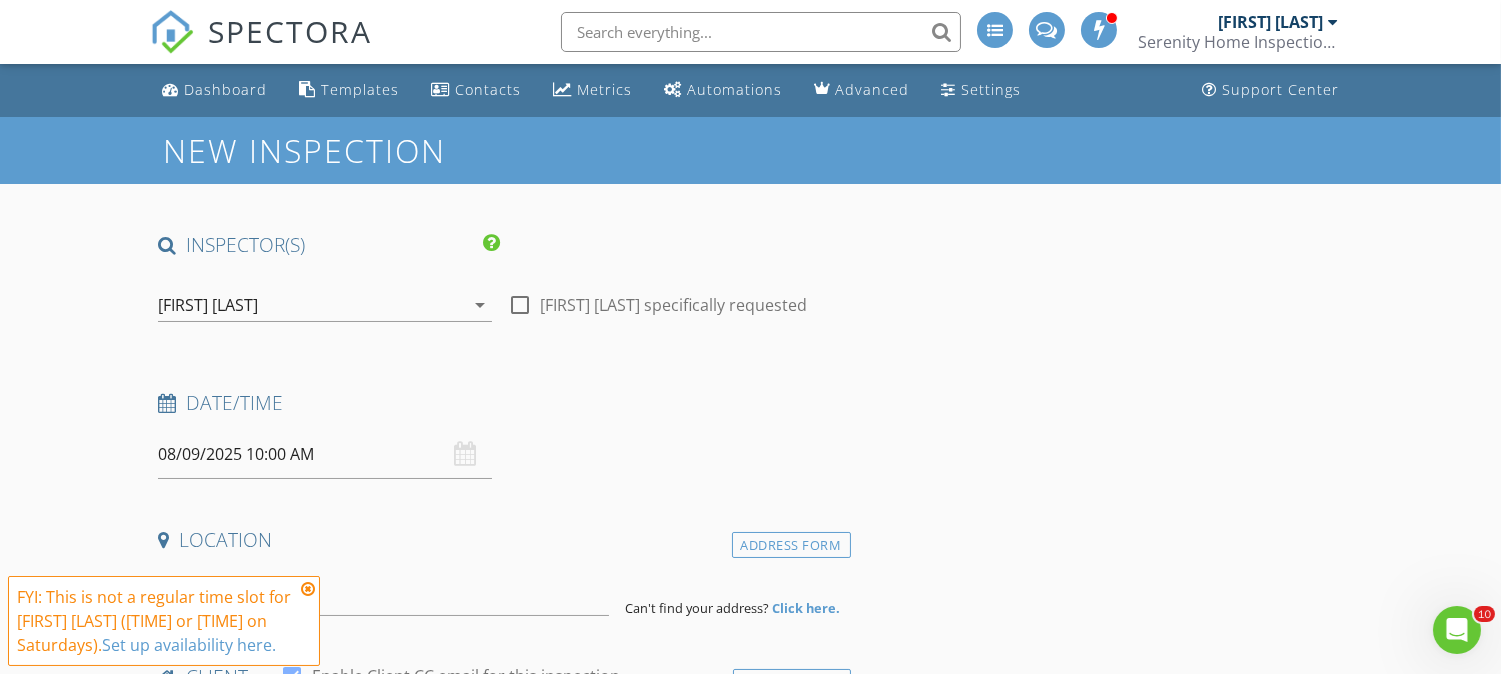 click at bounding box center [308, 589] 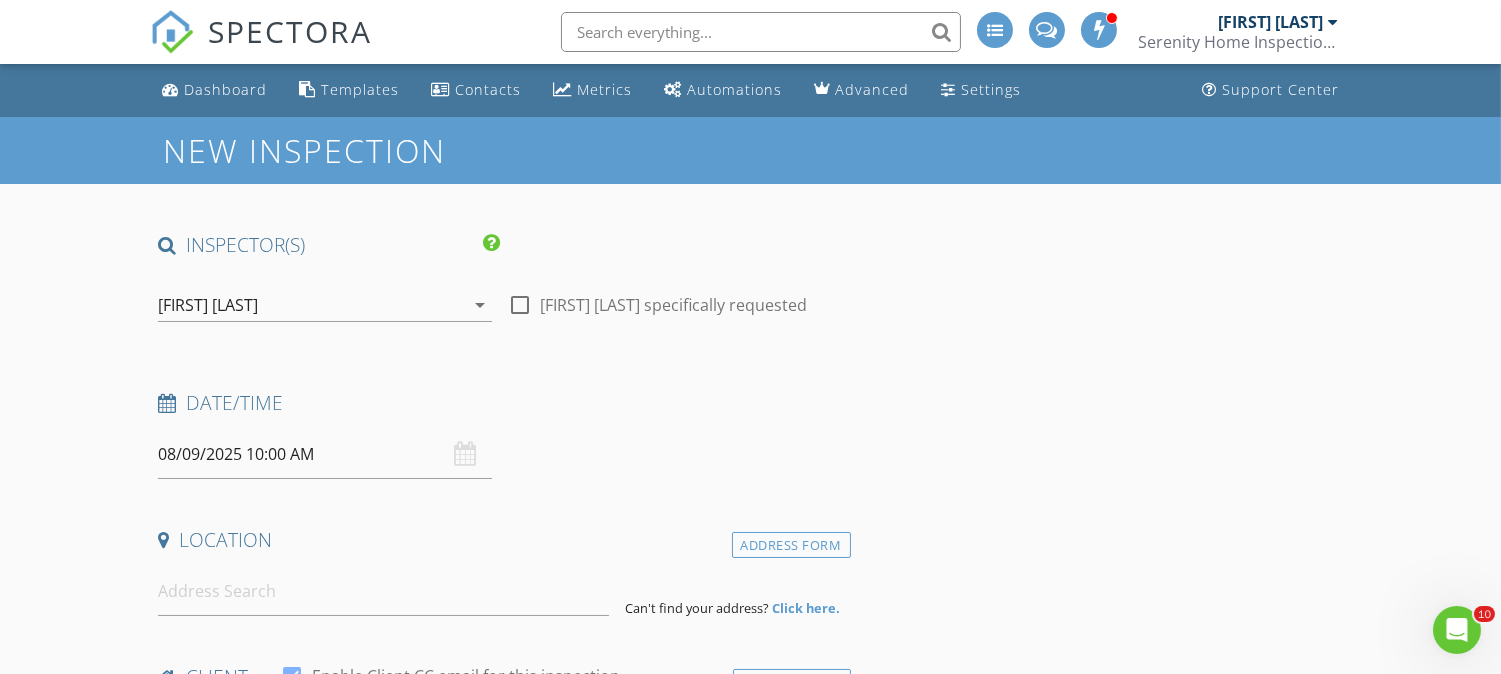 click on "New Inspection
INSPECTOR(S)
check_box   Jason Zingler   PRIMARY   Jason Zingler arrow_drop_down   check_box_outline_blank Jason Zingler specifically requested
Date/Time
08/09/2025 10:00 AM
Location
Address Form       Can't find your address?   Click here.
client
check_box Enable Client CC email for this inspection   Client Search     check_box_outline_blank Client is a Company/Organization     First Name   Last Name   Email   CC Email   Phone         Tags         Notes   Private Notes
ADD ADDITIONAL client
SERVICES
check_box_outline_blank   Wood destroying insect inspection   check_box_outline_blank   Radon testing    check_box_outline_blank   Residential Inspection   arrow_drop_down     Select Discount Code arrow_drop_down    Charges       TOTAL   $0.00    Duration" at bounding box center [750, 1743] 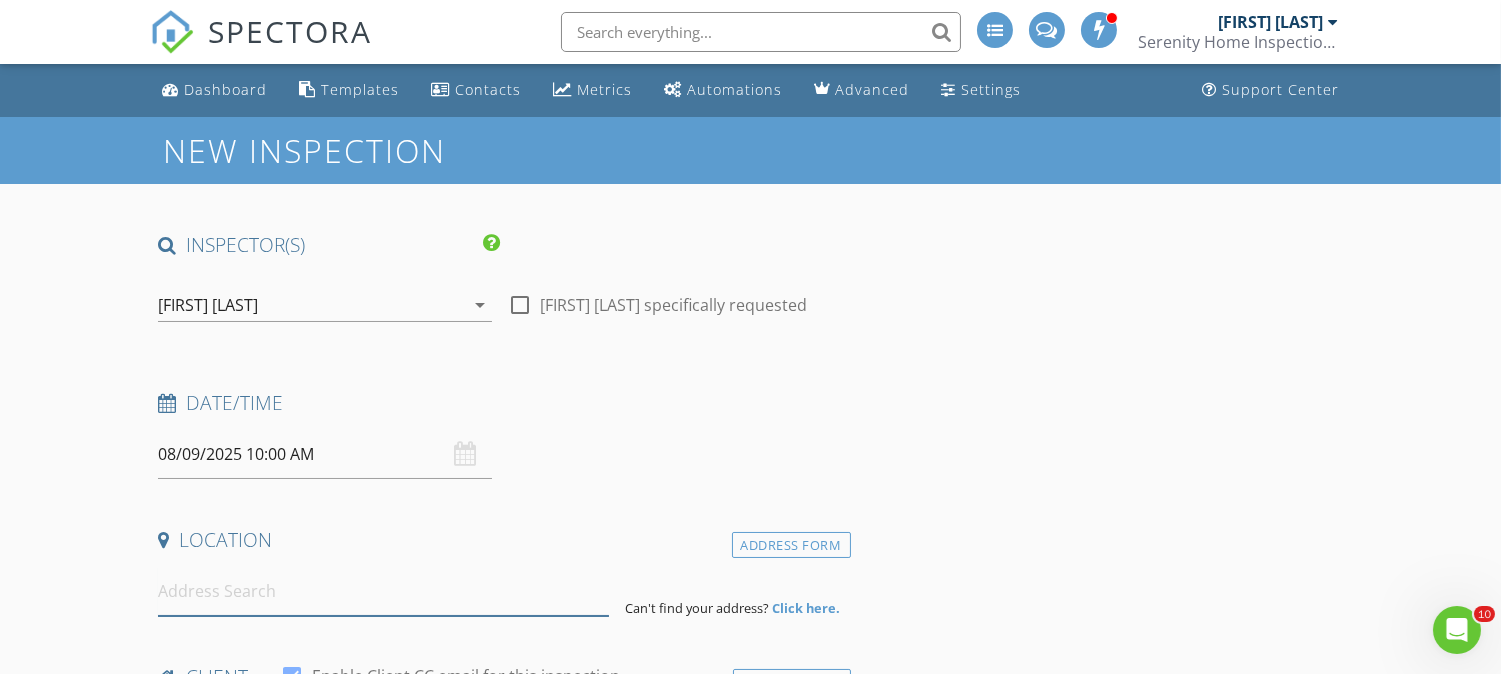 click at bounding box center [383, 591] 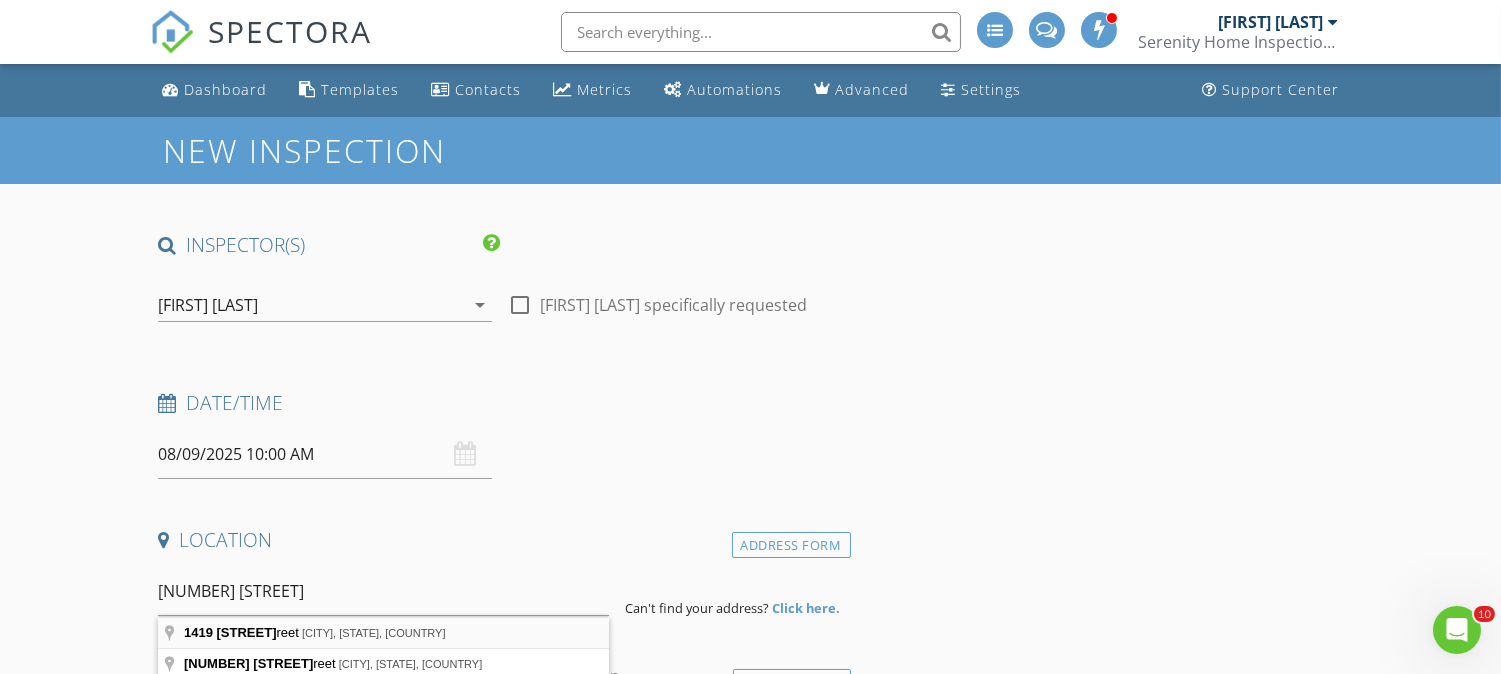 type on "1419 Pine Street, Pine Hill, NJ, USA" 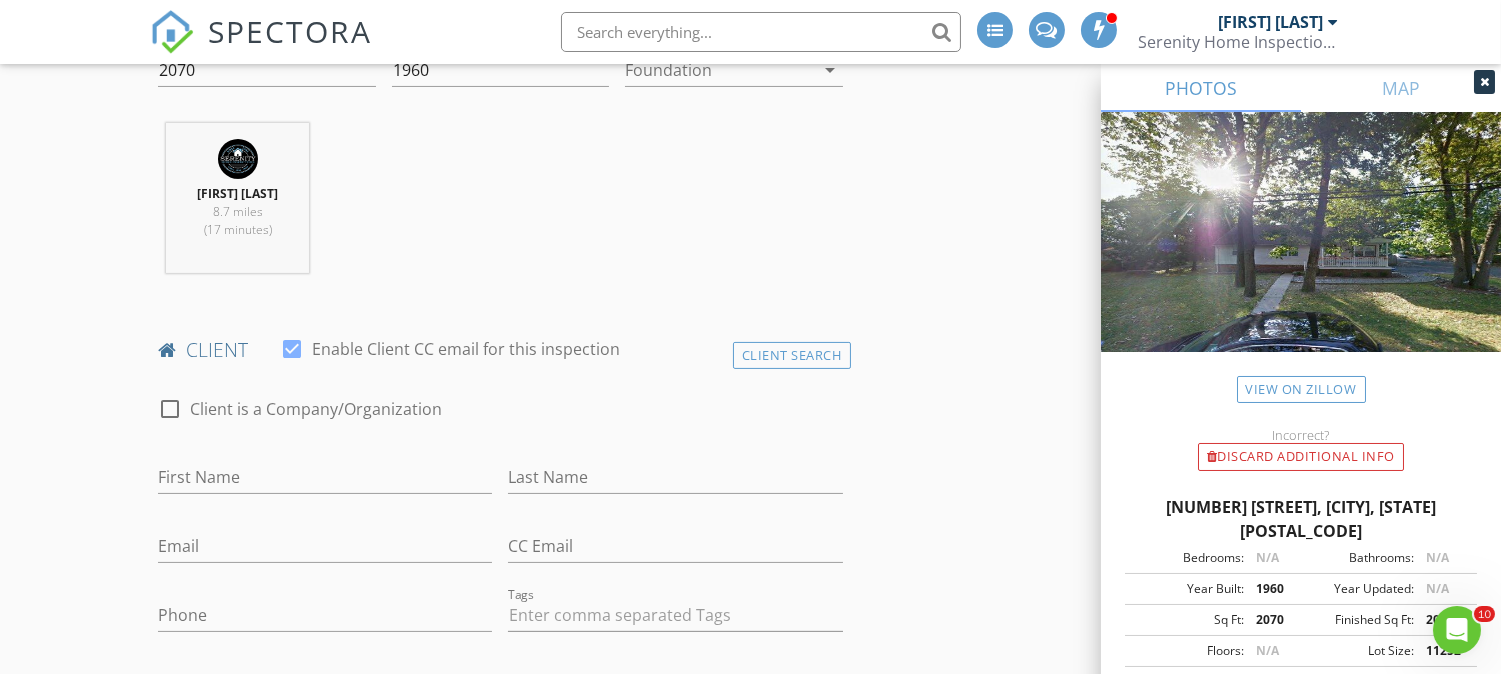 scroll, scrollTop: 777, scrollLeft: 0, axis: vertical 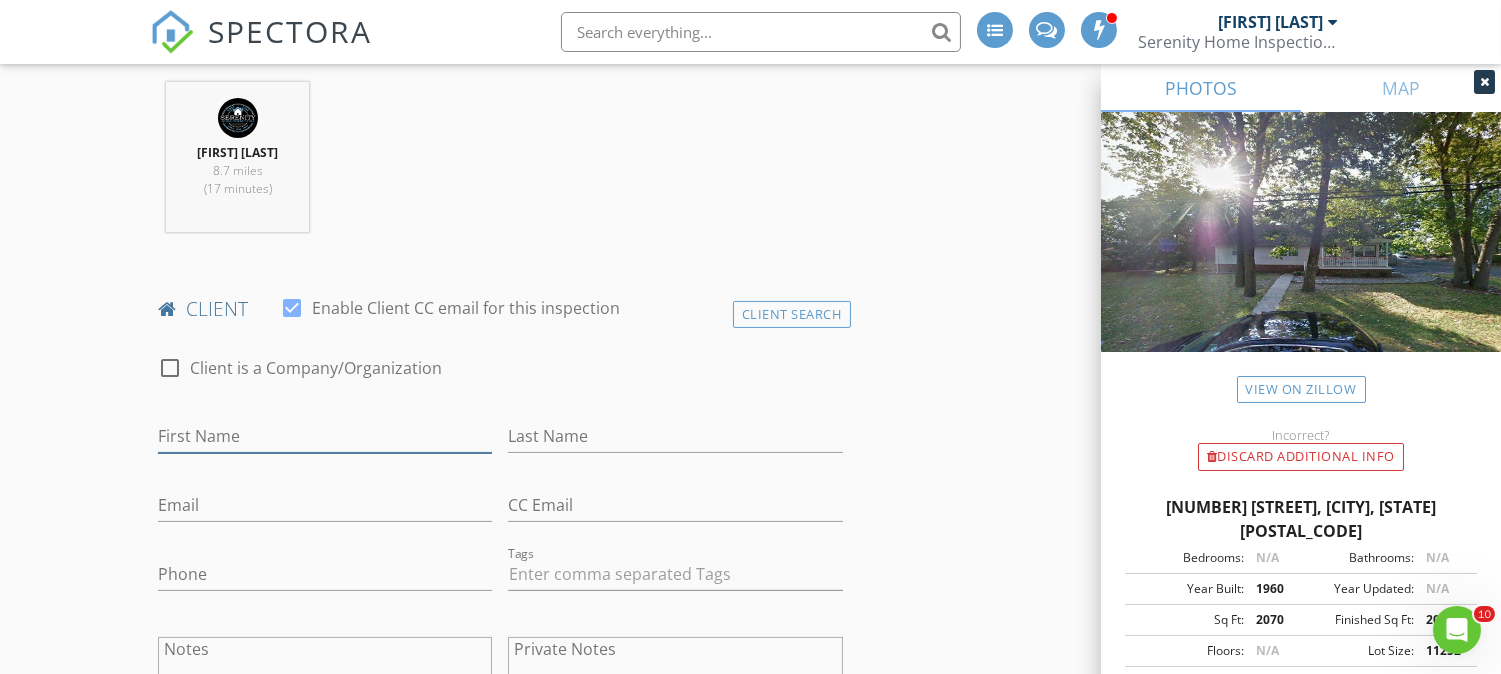 click on "First Name" at bounding box center [325, 436] 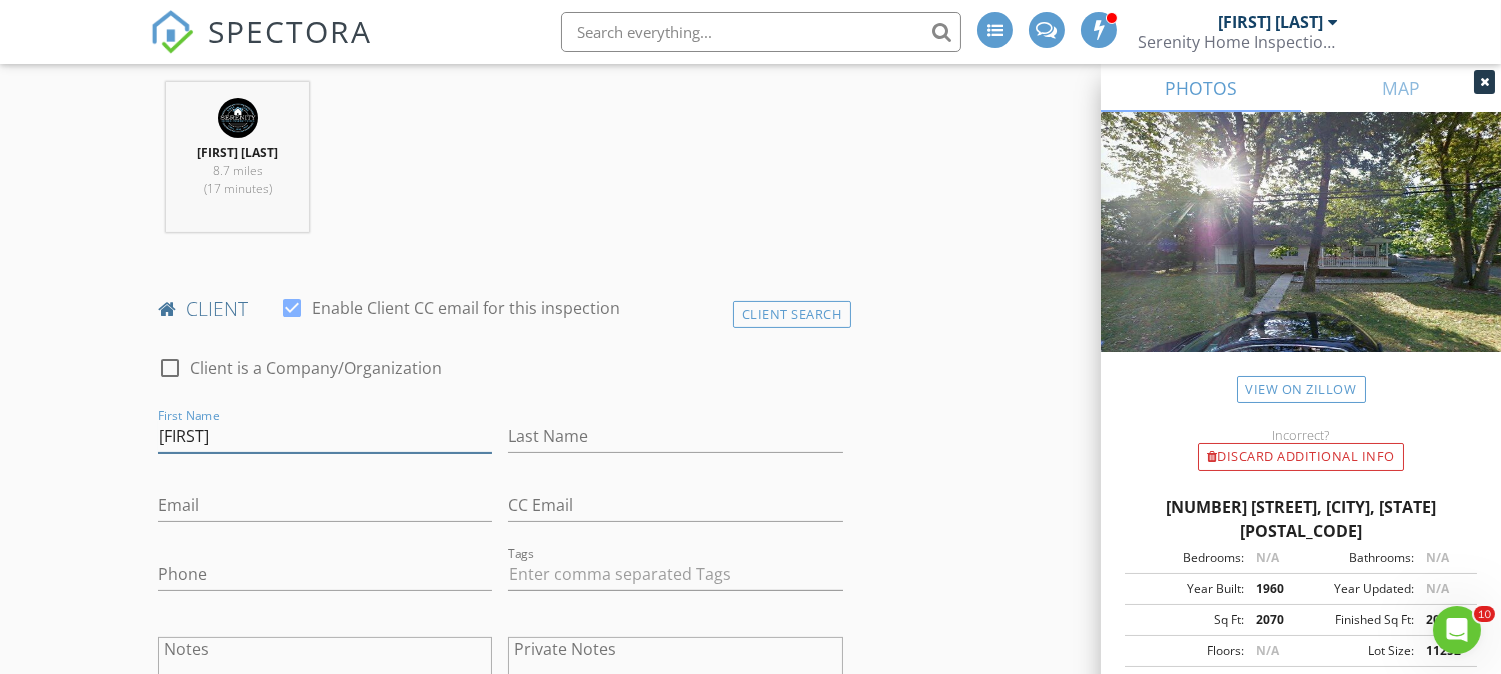 type on "[FIRST]" 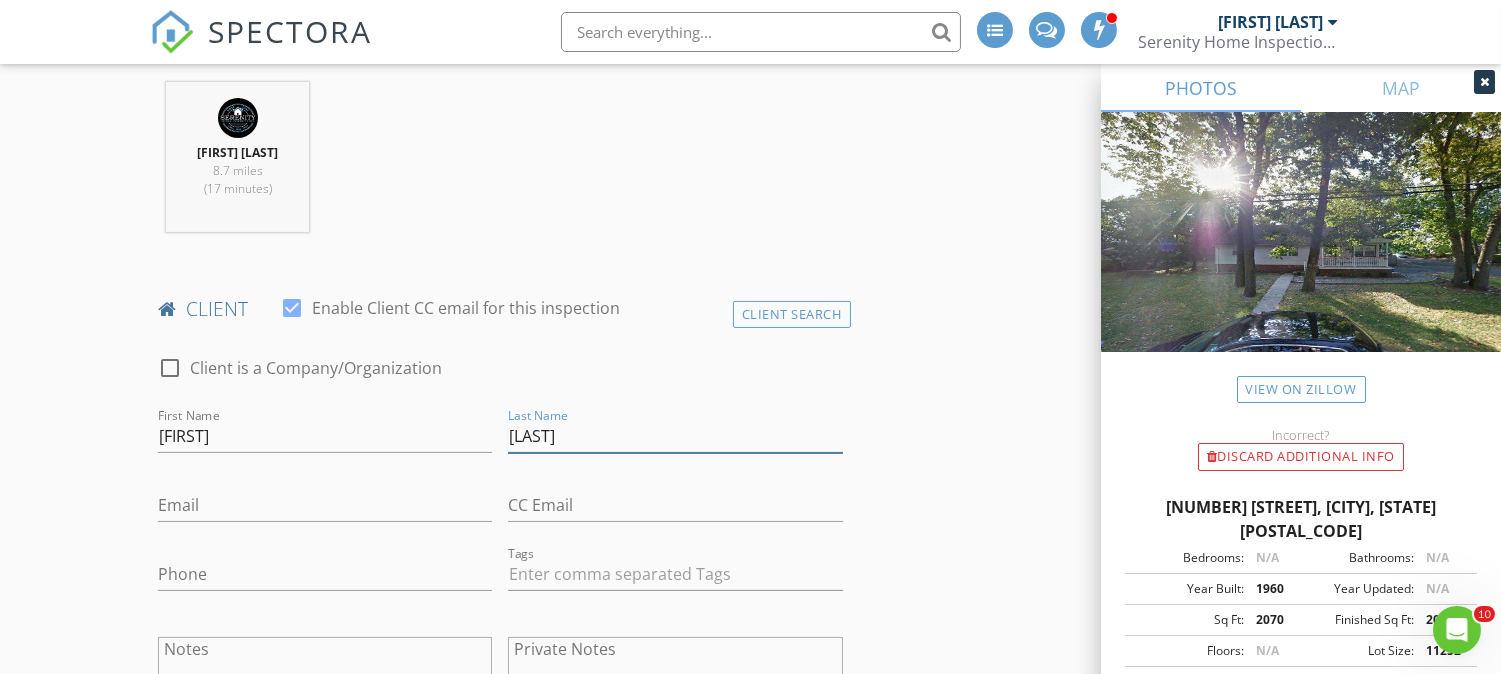 type on "[LAST]" 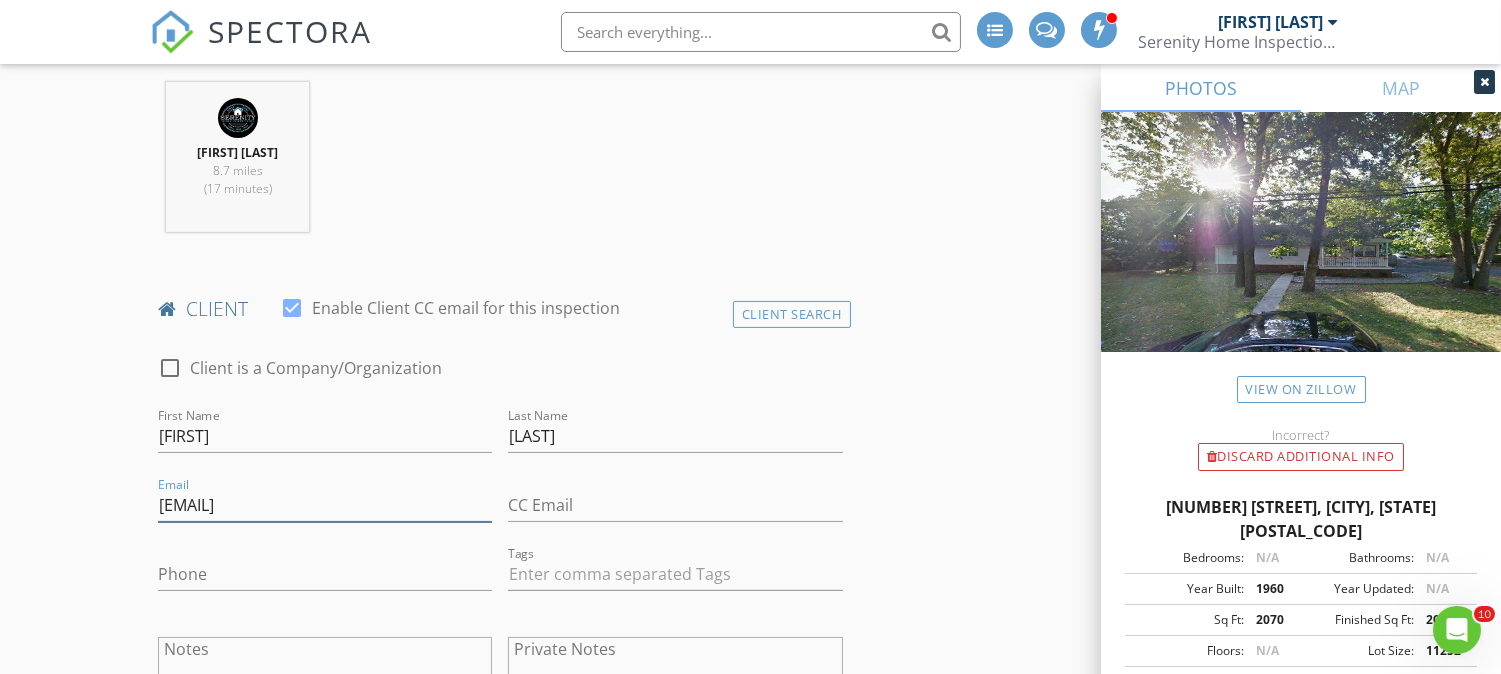 type on "[EMAIL]" 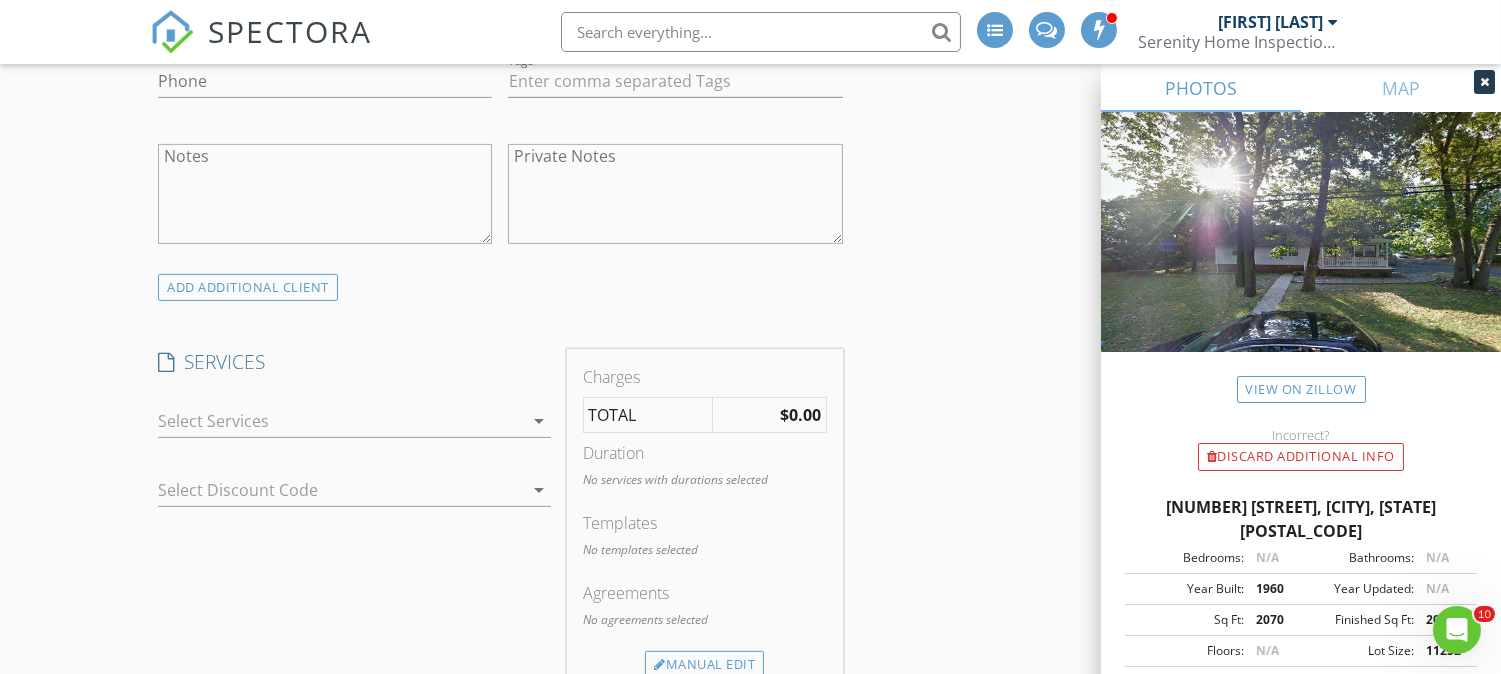 scroll, scrollTop: 1296, scrollLeft: 0, axis: vertical 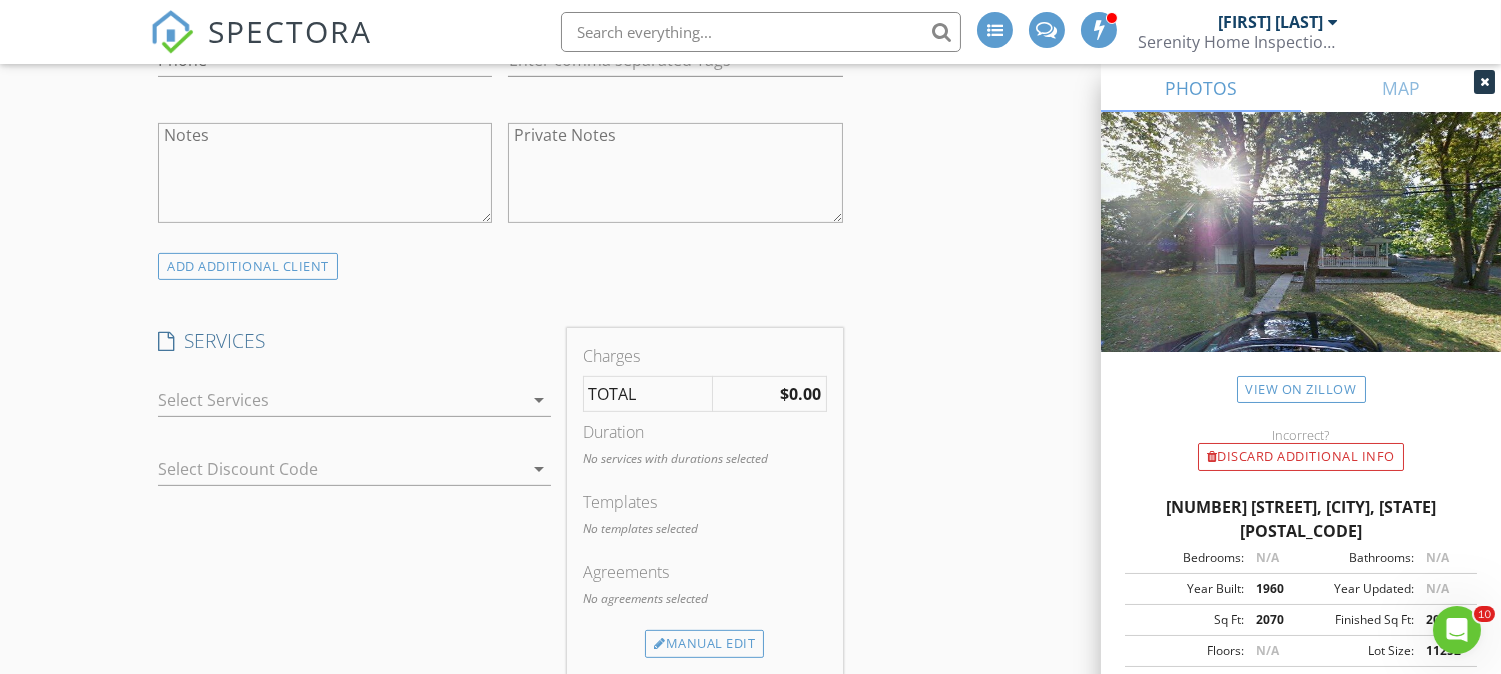 click at bounding box center (340, 400) 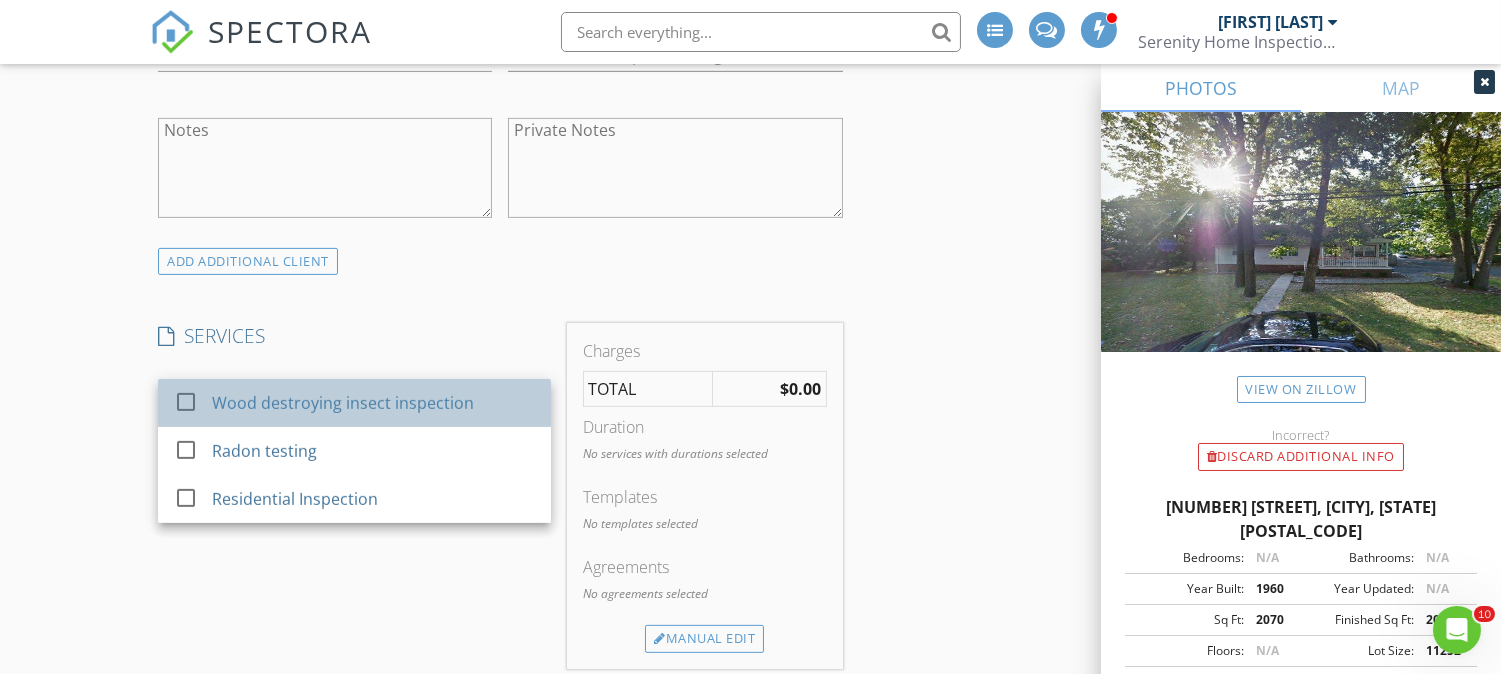 click on "Wood destroying insect inspection" at bounding box center (343, 403) 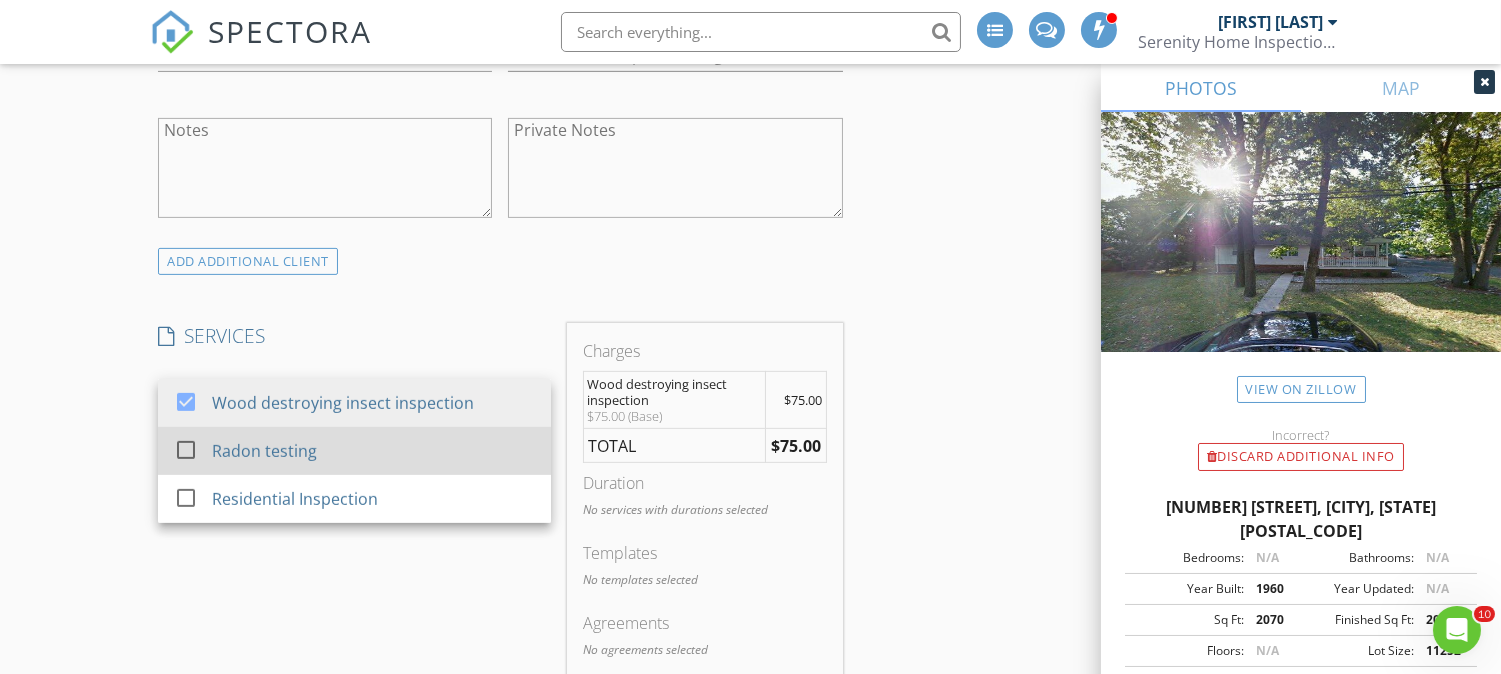 click on "Radon testing" at bounding box center (264, 451) 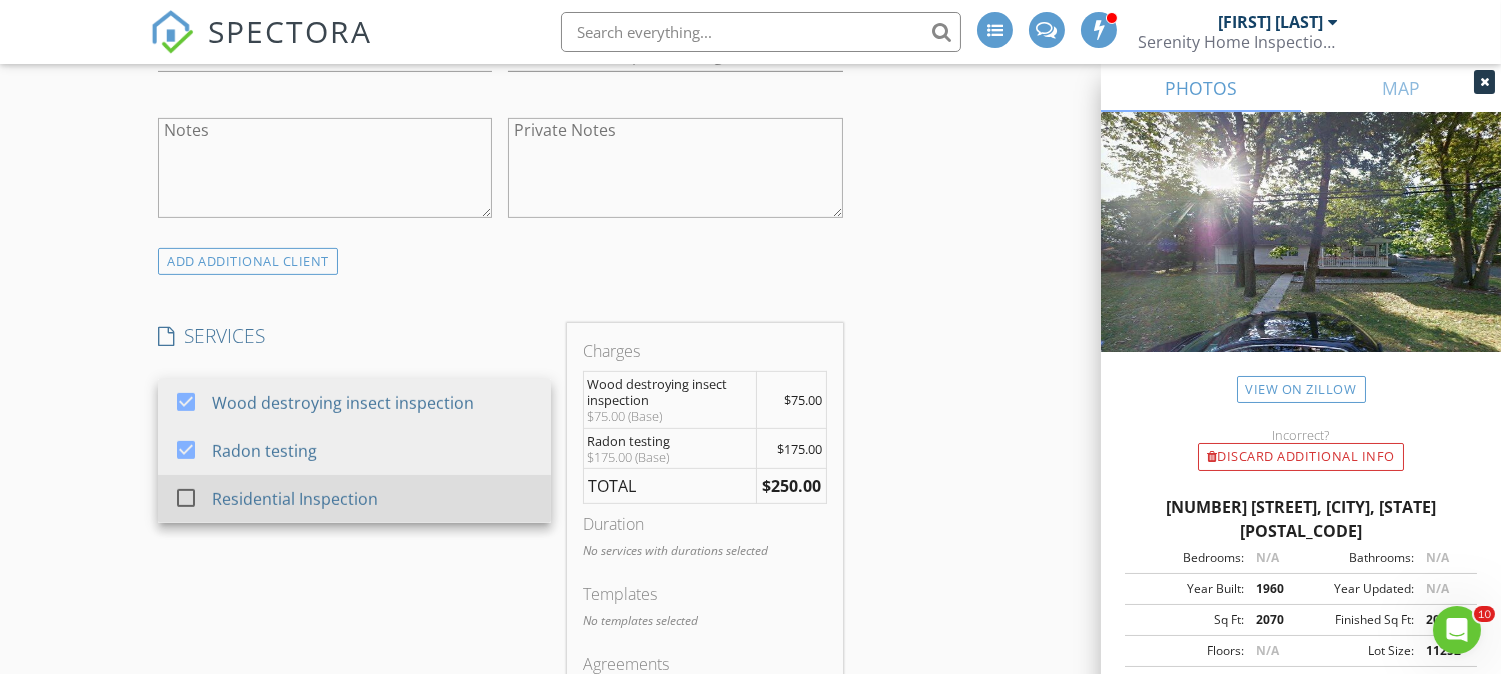 click on "Residential Inspection" at bounding box center (295, 499) 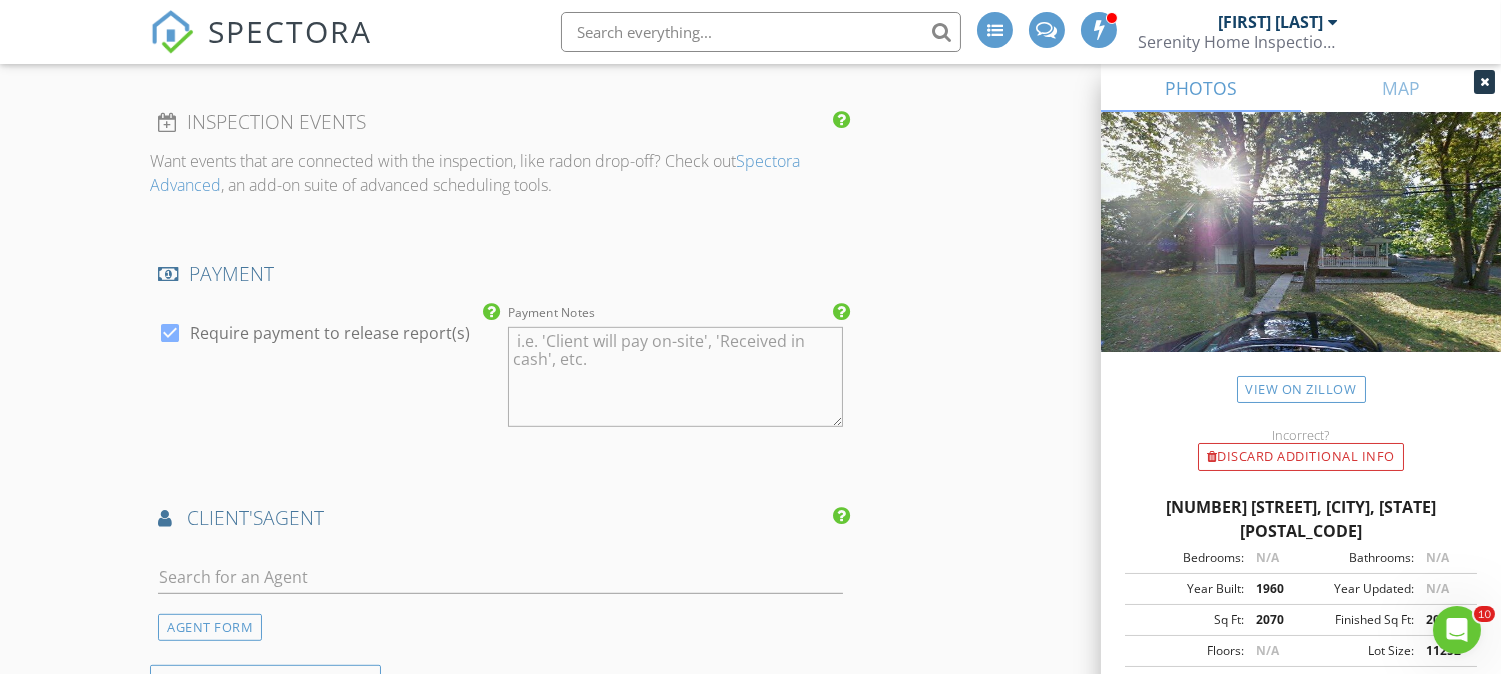 scroll, scrollTop: 2333, scrollLeft: 0, axis: vertical 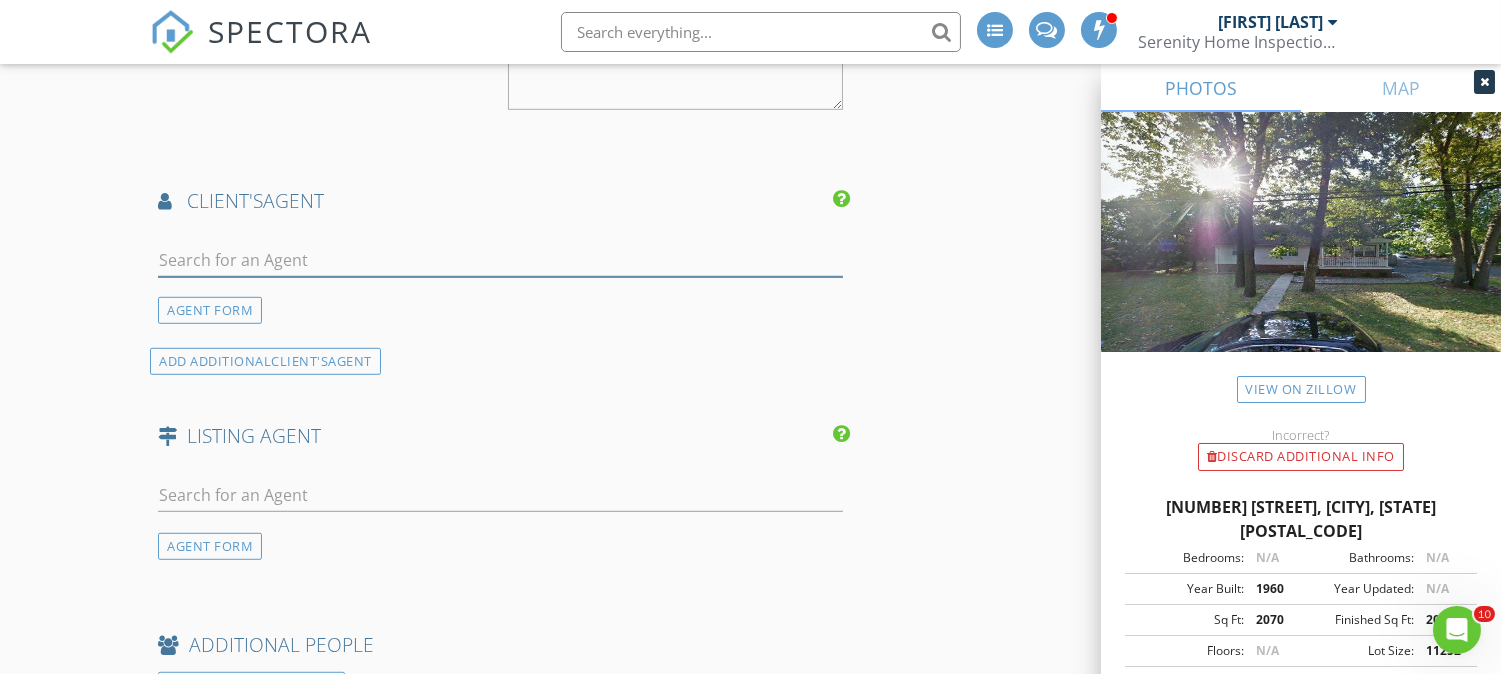 click at bounding box center (500, 260) 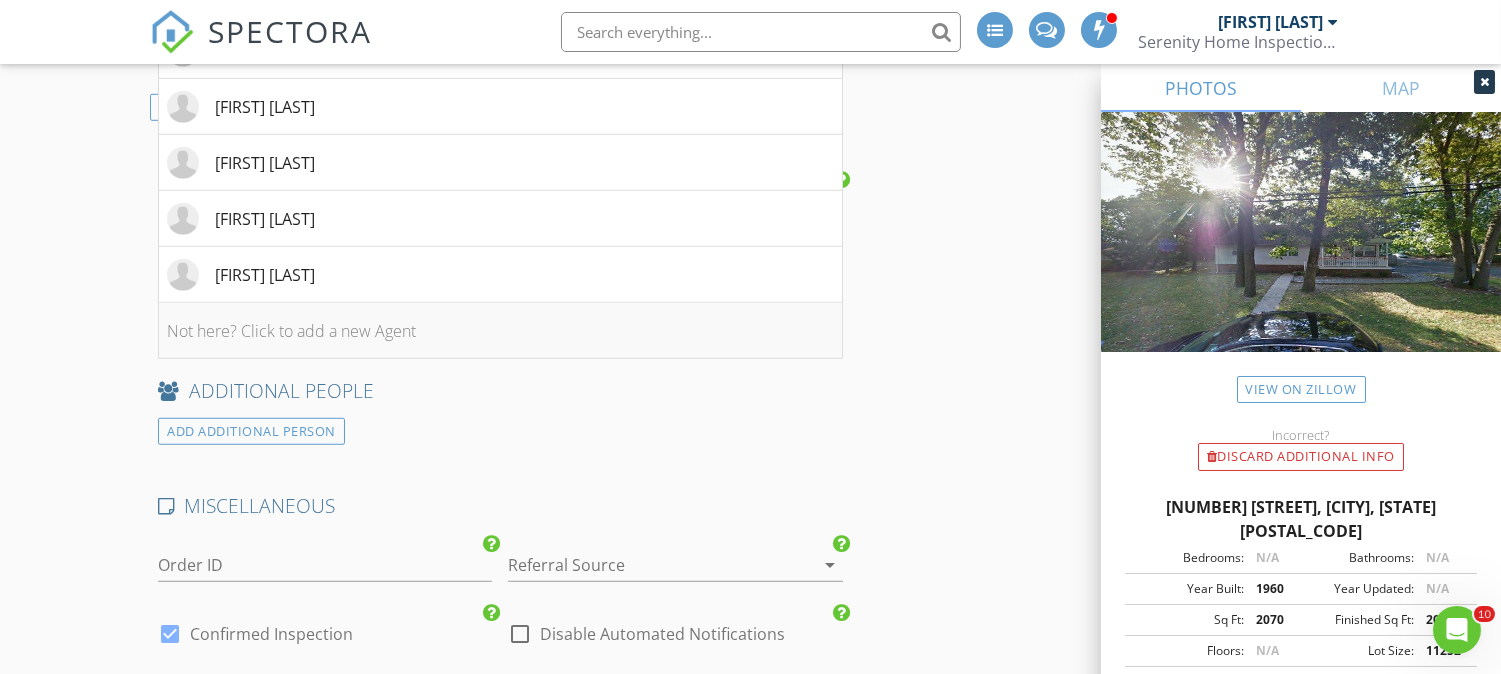 scroll, scrollTop: 2592, scrollLeft: 0, axis: vertical 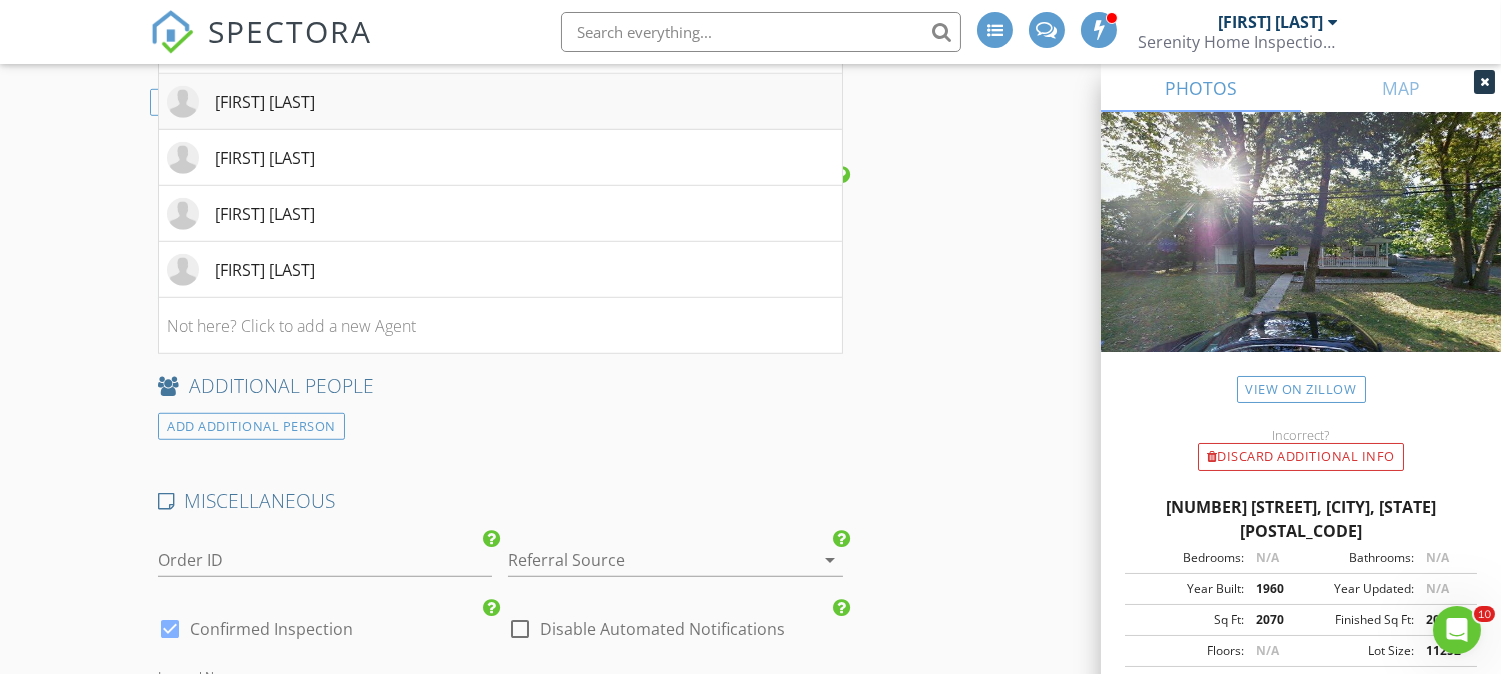 type on "jennifer" 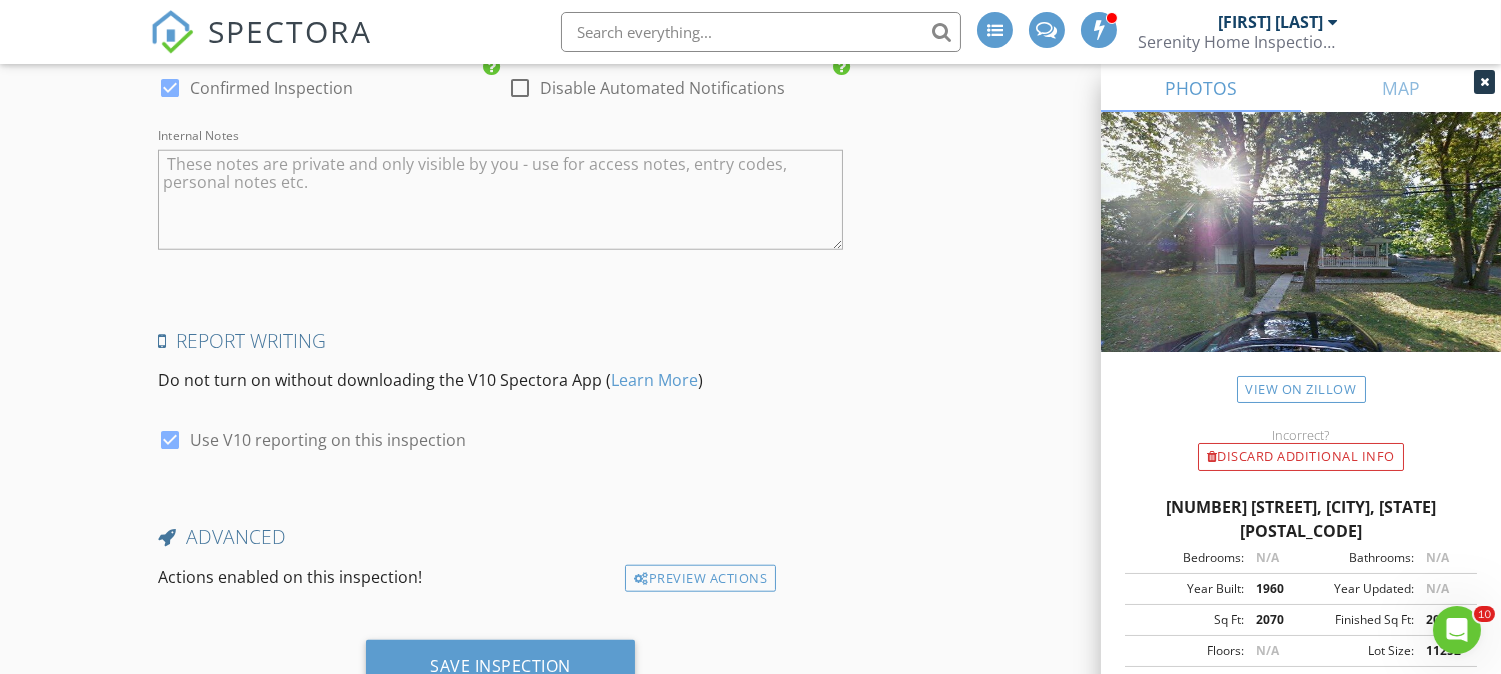 scroll, scrollTop: 3598, scrollLeft: 0, axis: vertical 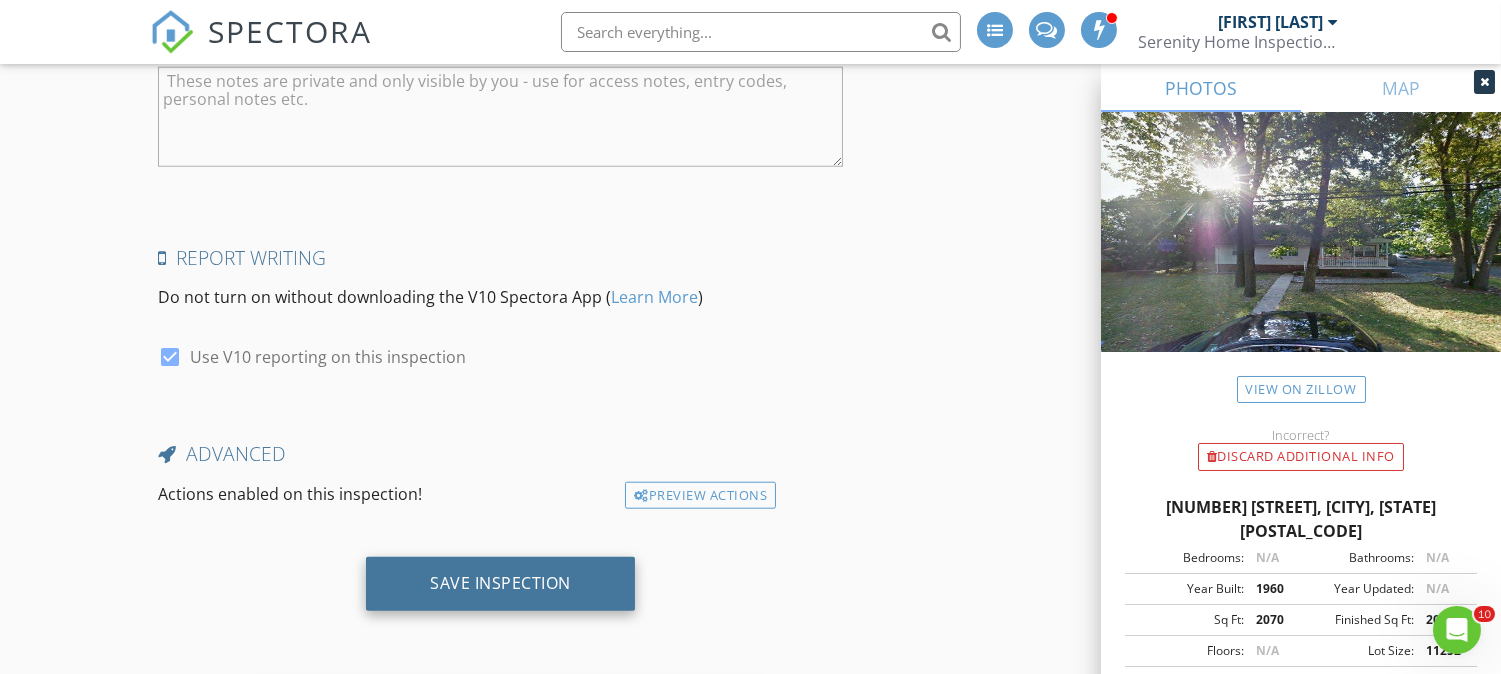 click on "Save Inspection" at bounding box center [500, 583] 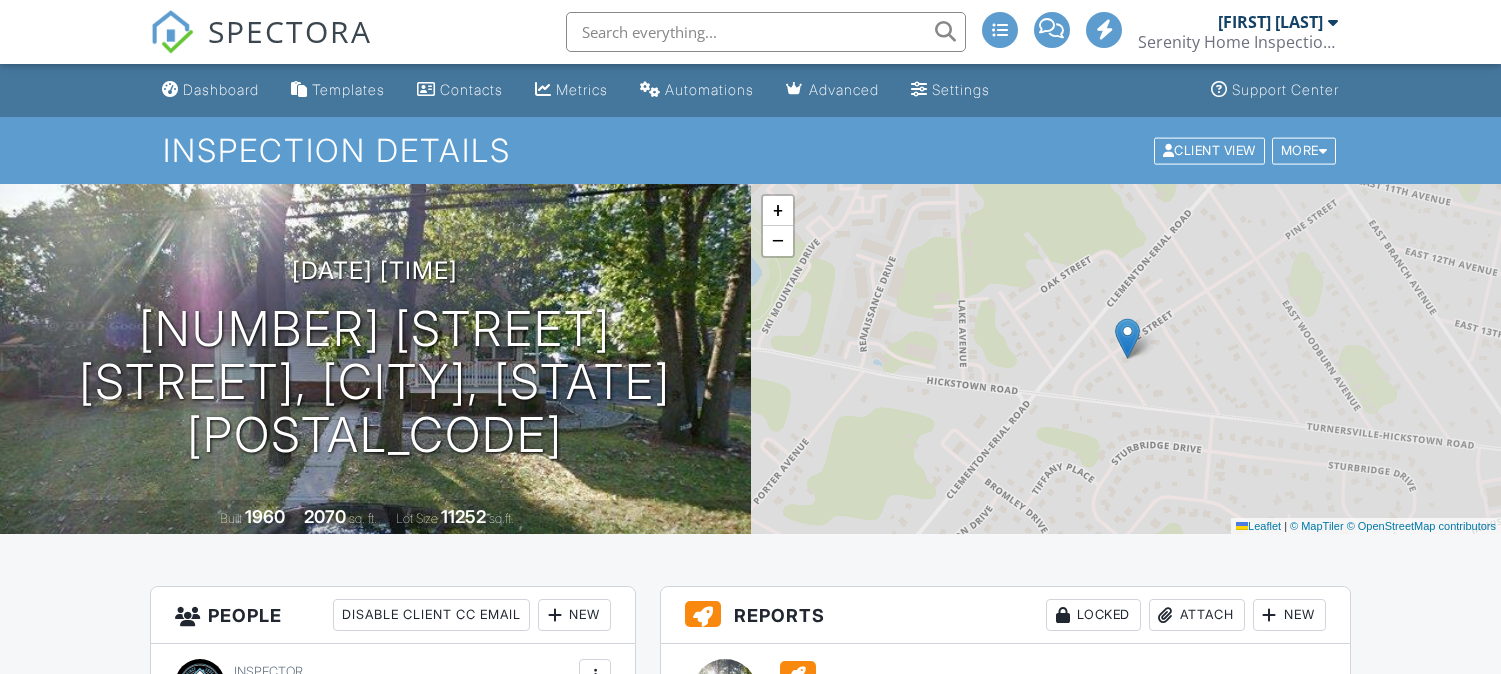 scroll, scrollTop: 0, scrollLeft: 0, axis: both 